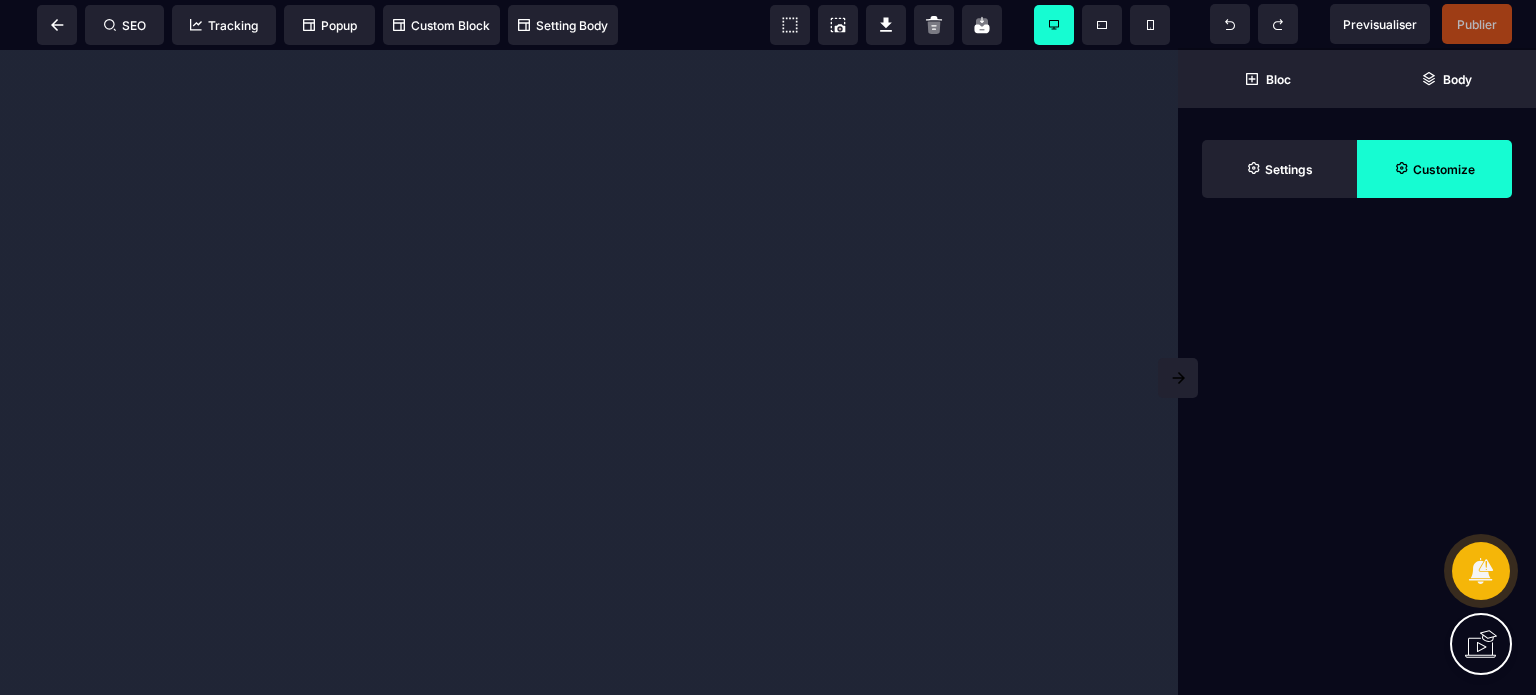 scroll, scrollTop: 0, scrollLeft: 0, axis: both 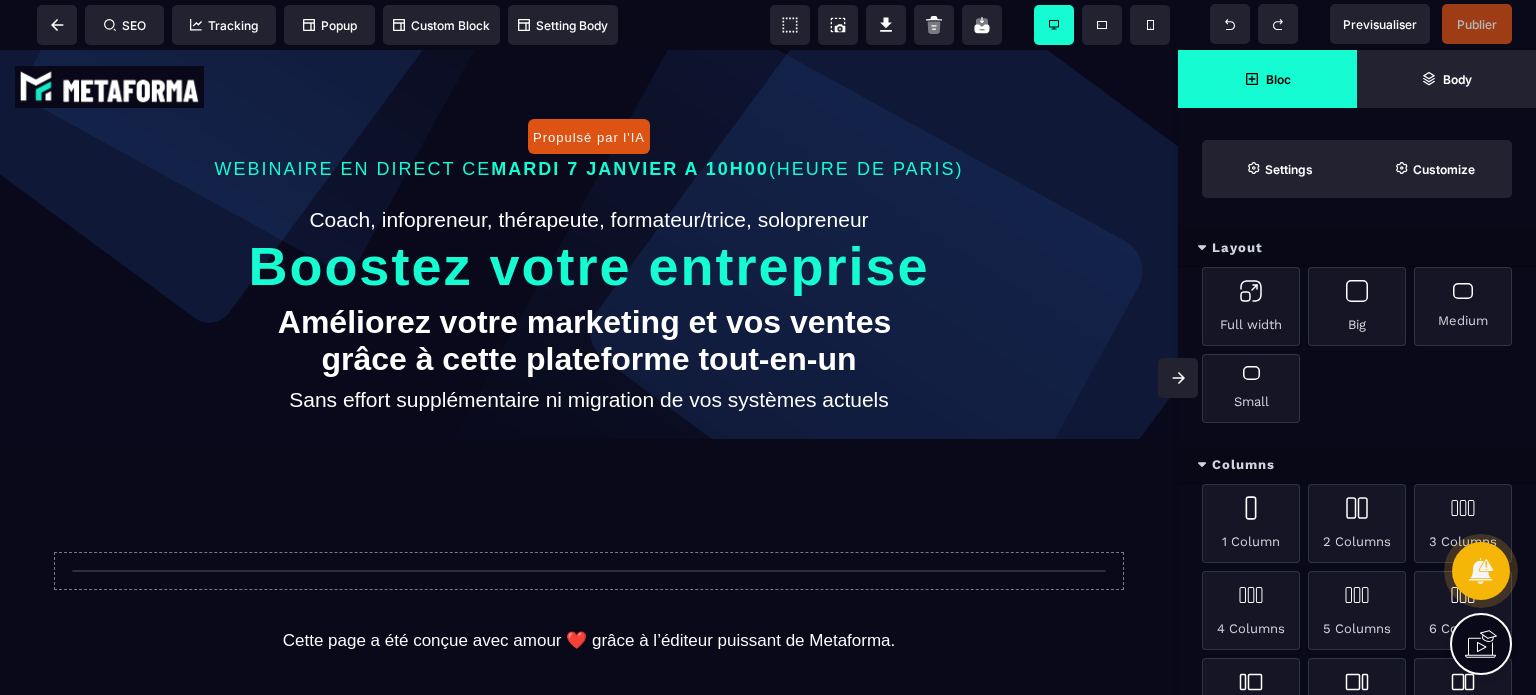 click at bounding box center (1178, 378) 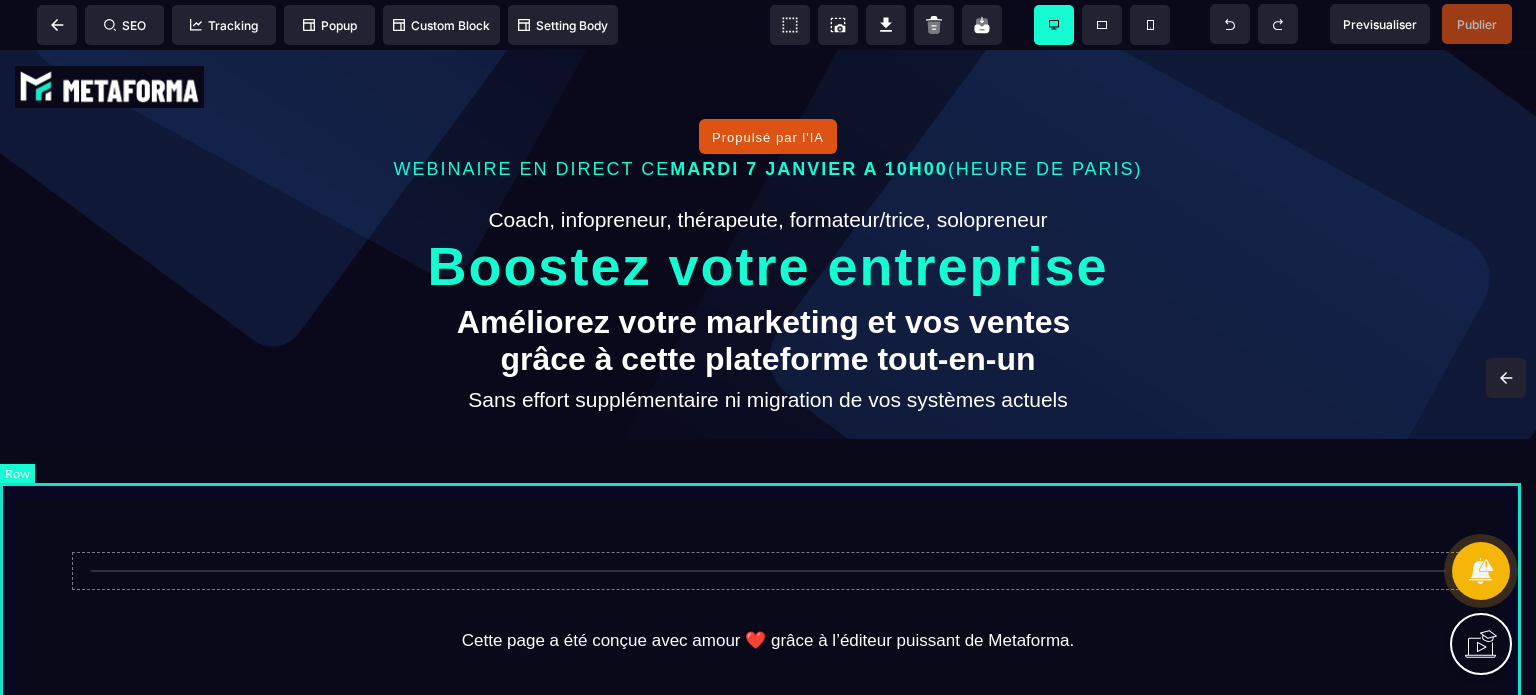 click on "Cette page a été conçue avec amour ❤️ grâce à l’éditeur puissant de Metaforma. Copyright © [YEAR] – Metaforma LLC" at bounding box center [768, 629] 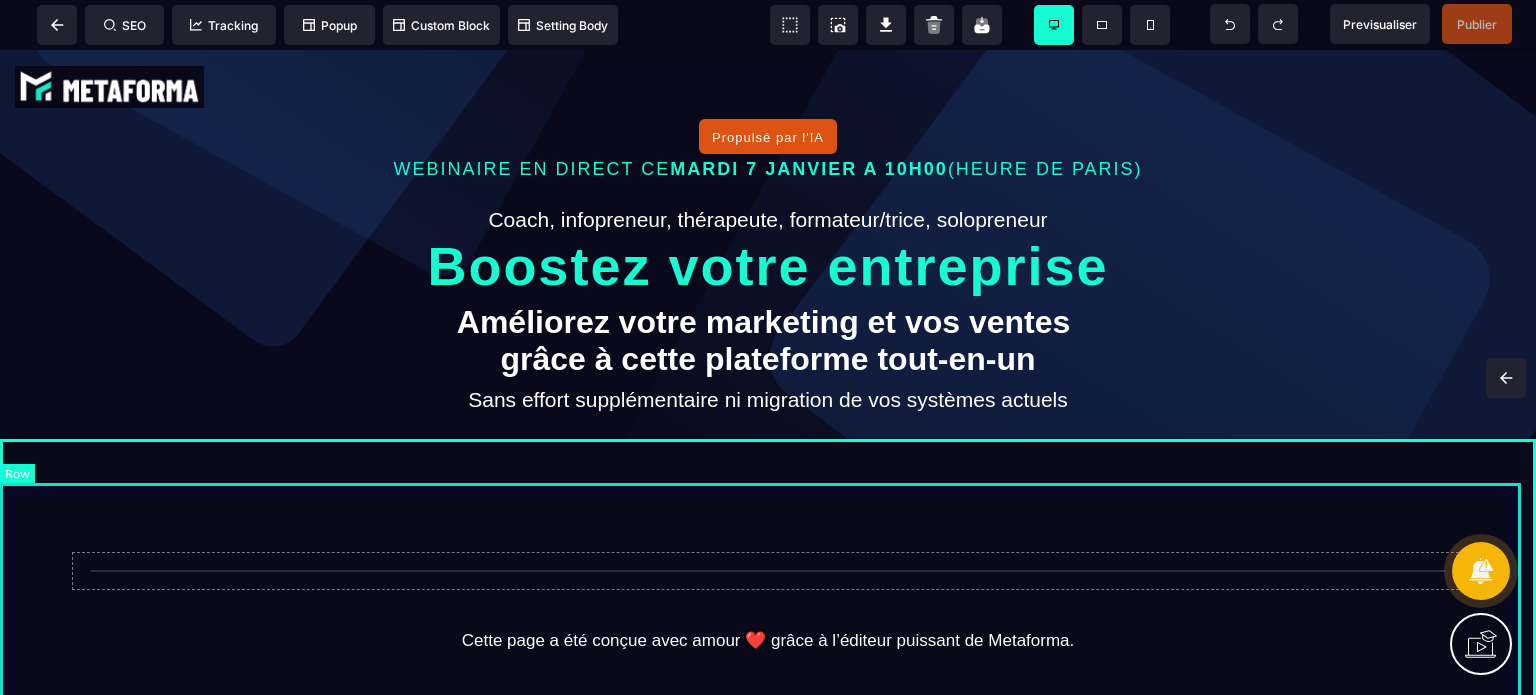 select on "*" 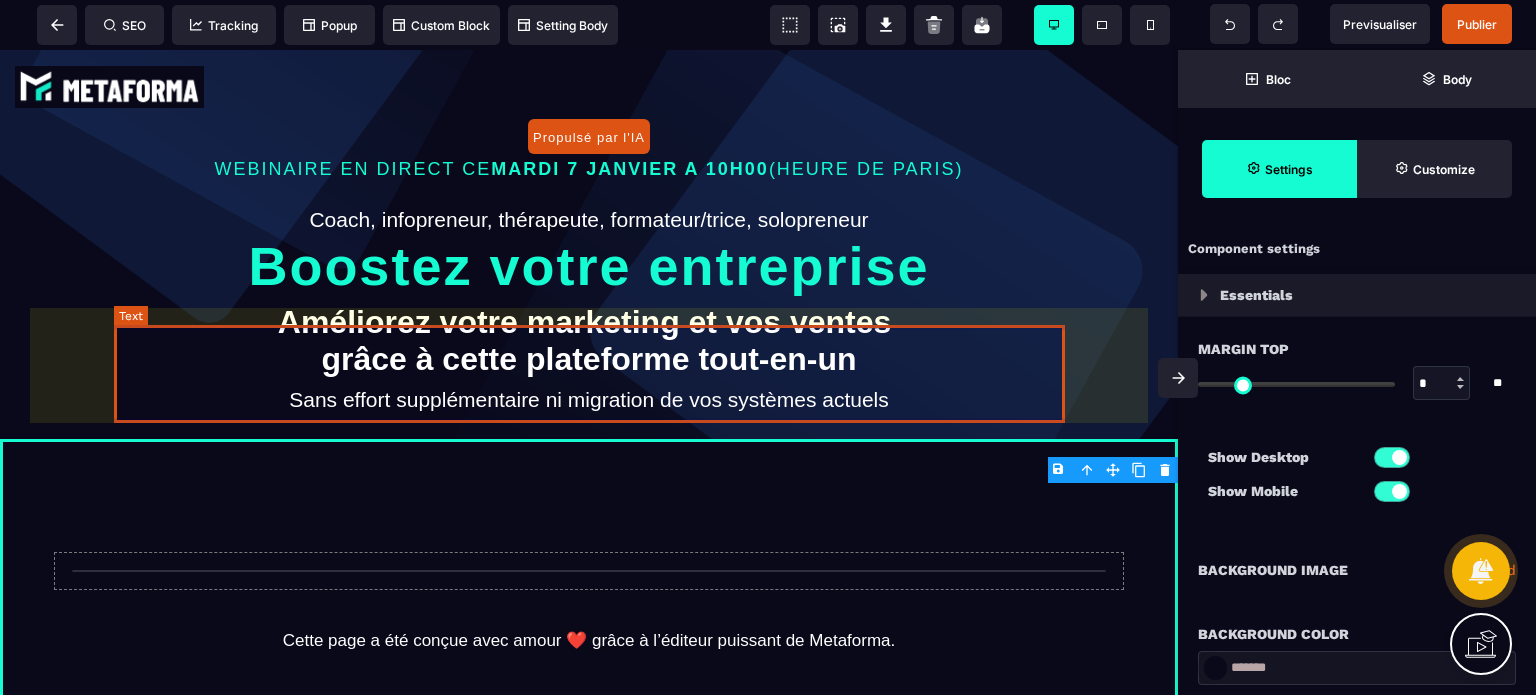 type on "*" 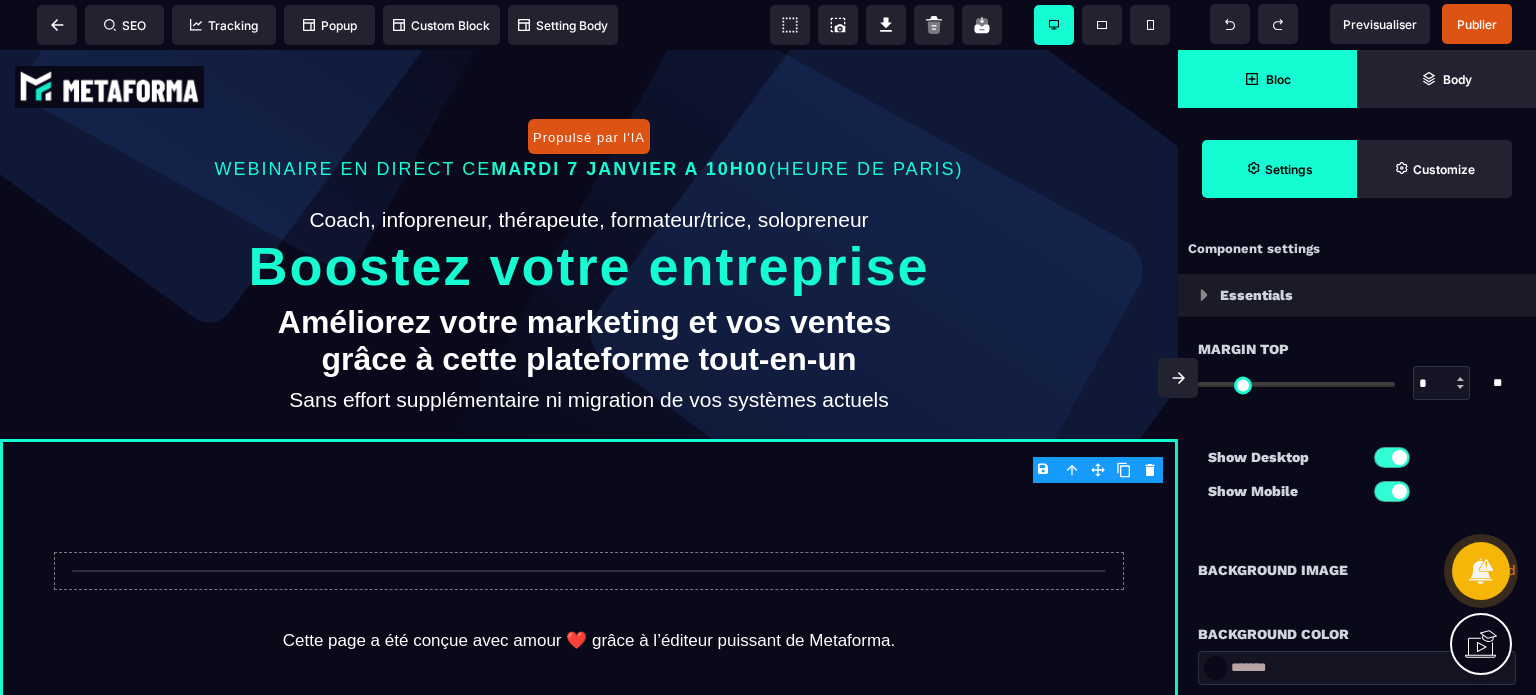 click on "Bloc" at bounding box center (1267, 79) 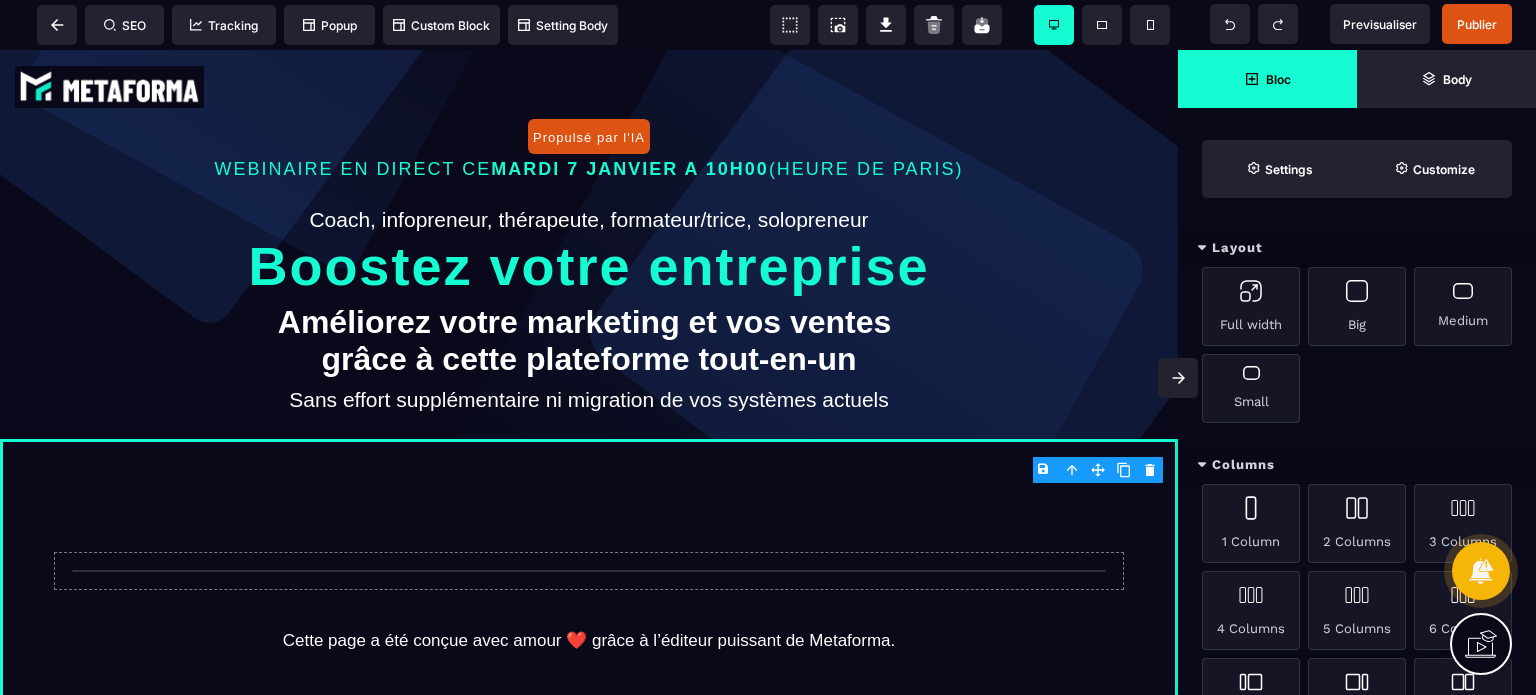 click on "Layout" at bounding box center (1357, 248) 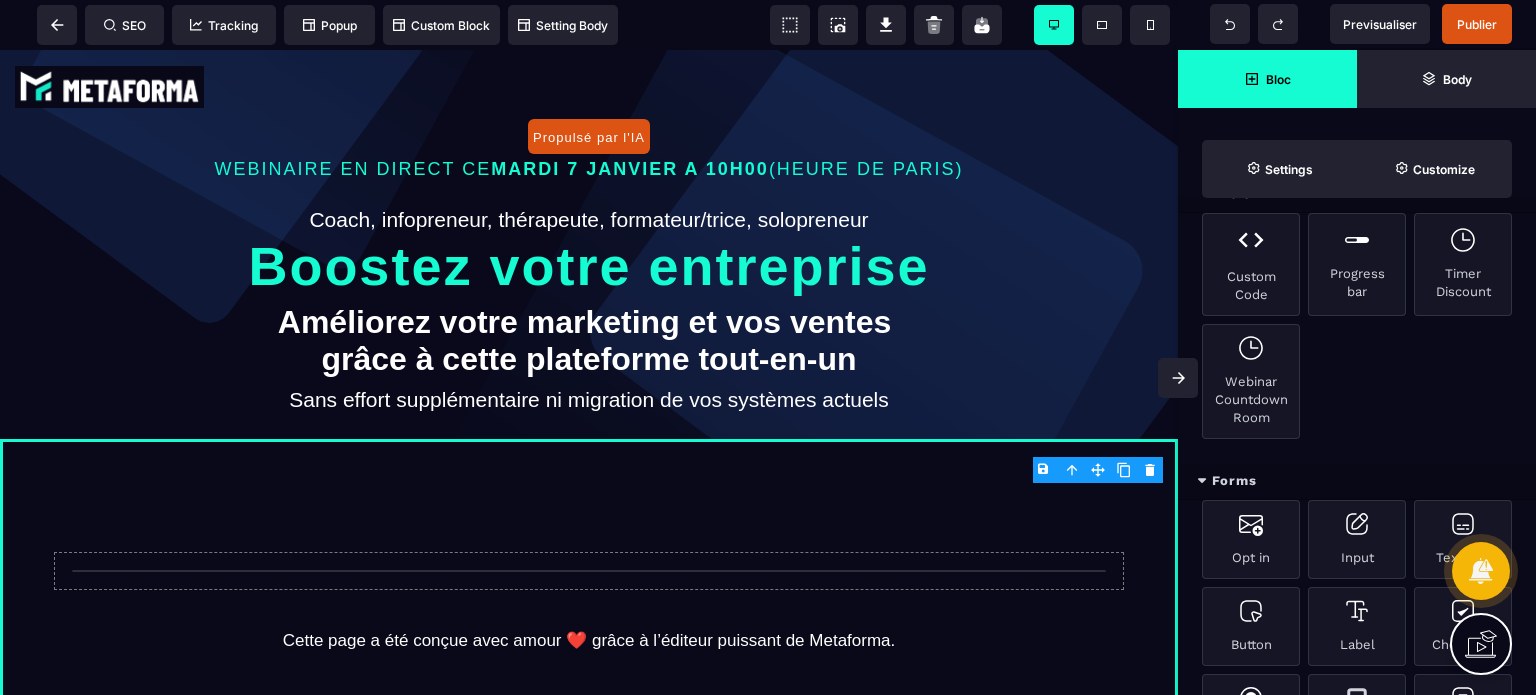 scroll, scrollTop: 760, scrollLeft: 0, axis: vertical 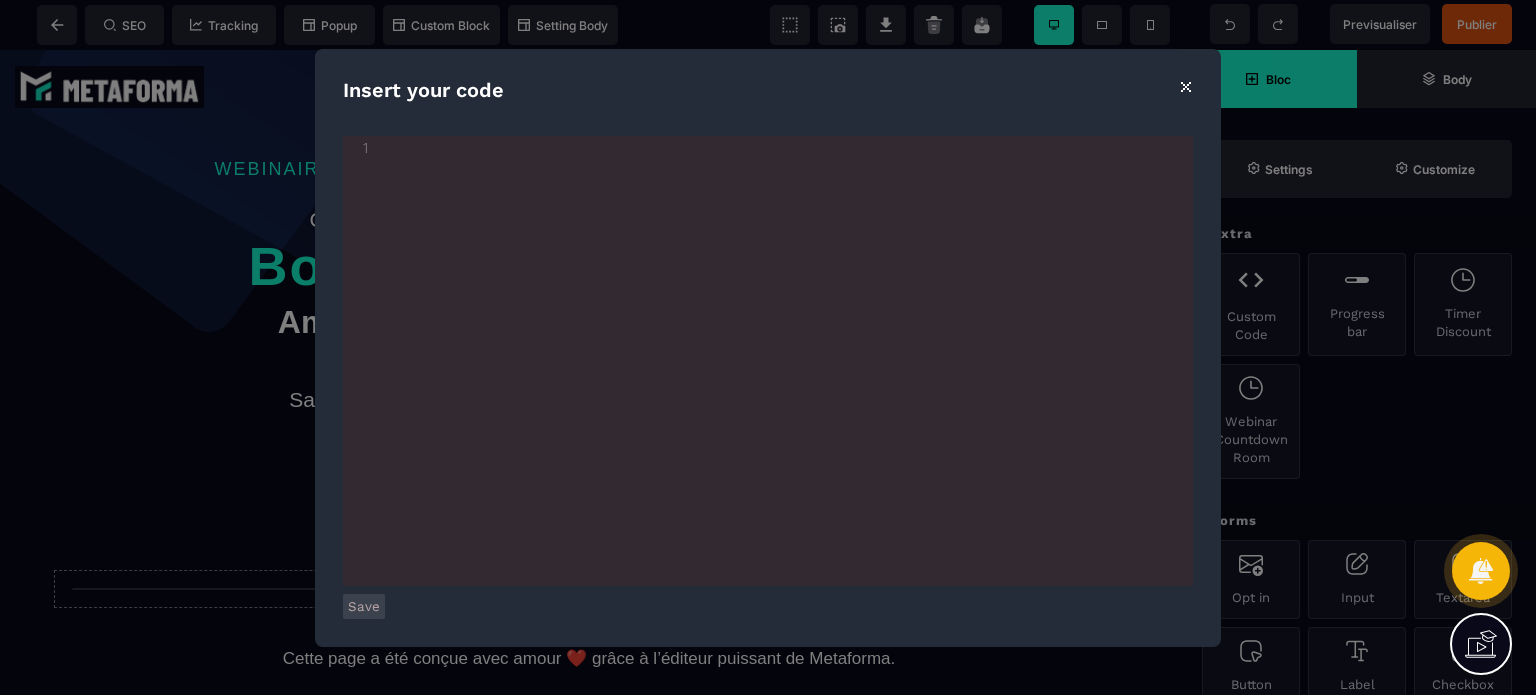 click on "Insert your code
⨯
[NUMBERS] [NUMBER] ​ Save" at bounding box center [768, 348] 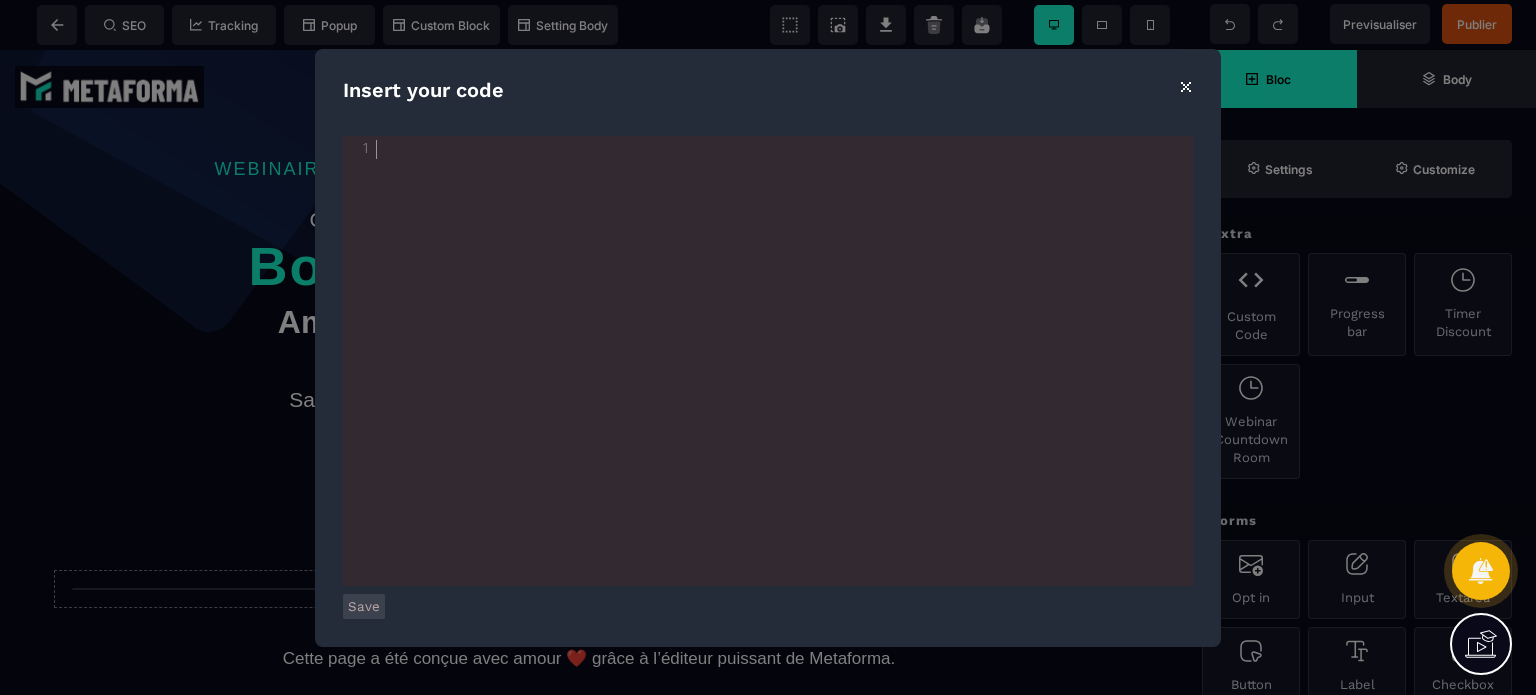 click on "xxxxxxxxxx 1   1 ​" at bounding box center [793, 386] 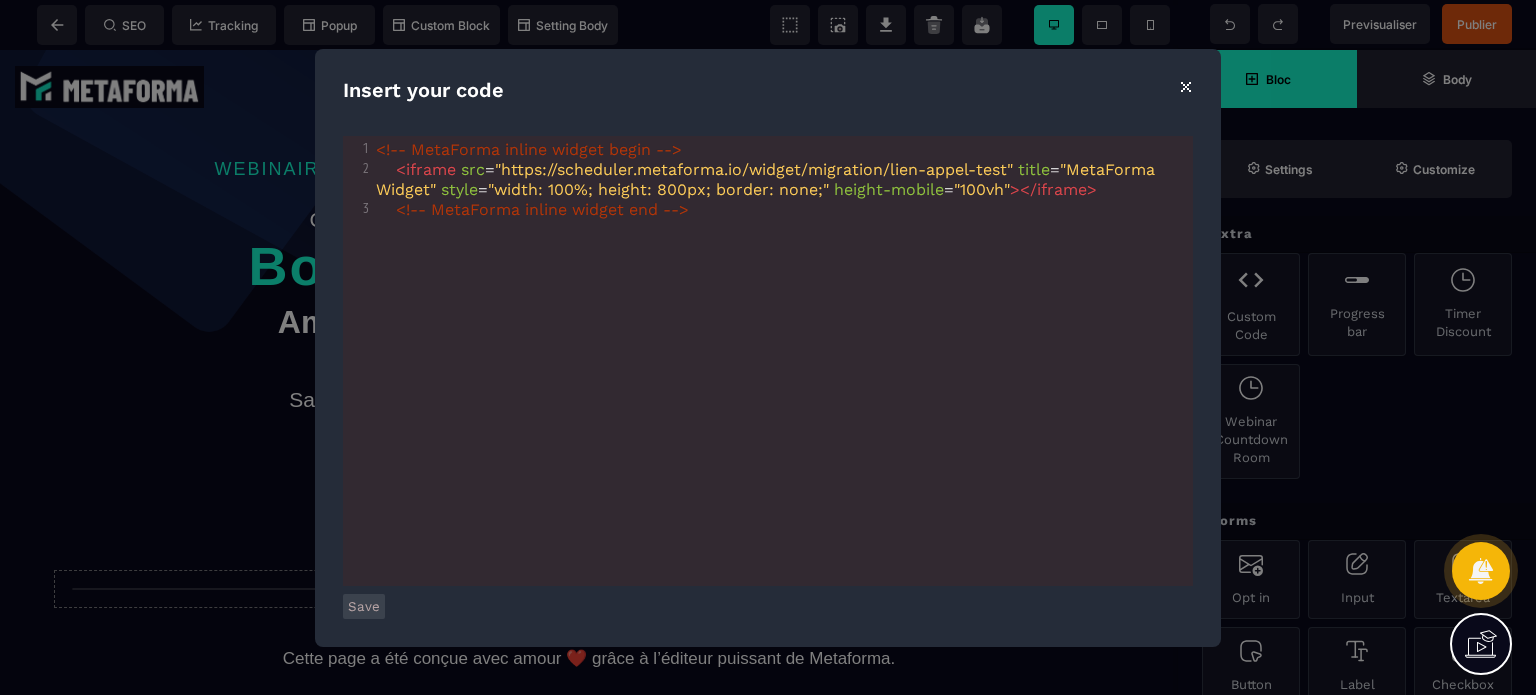 click on "Save" at bounding box center [364, 606] 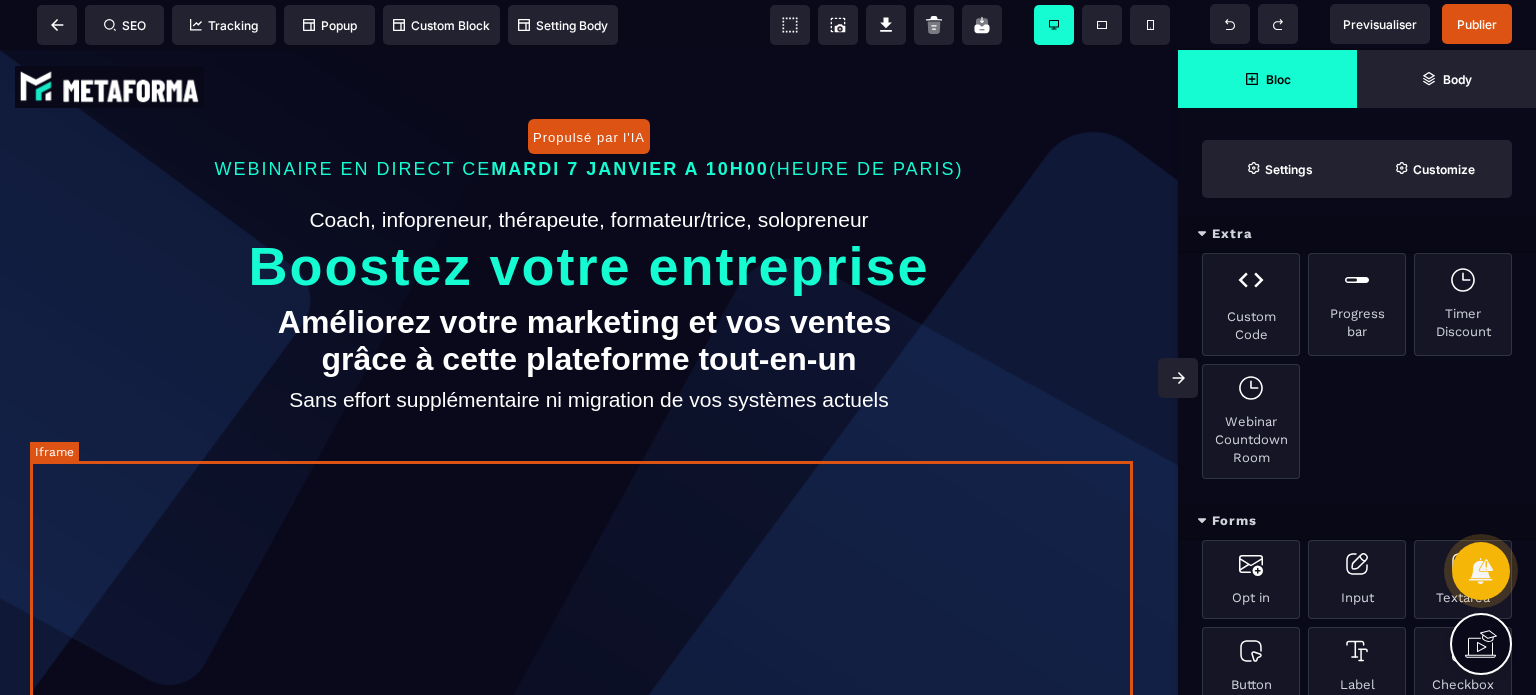 scroll, scrollTop: 0, scrollLeft: 0, axis: both 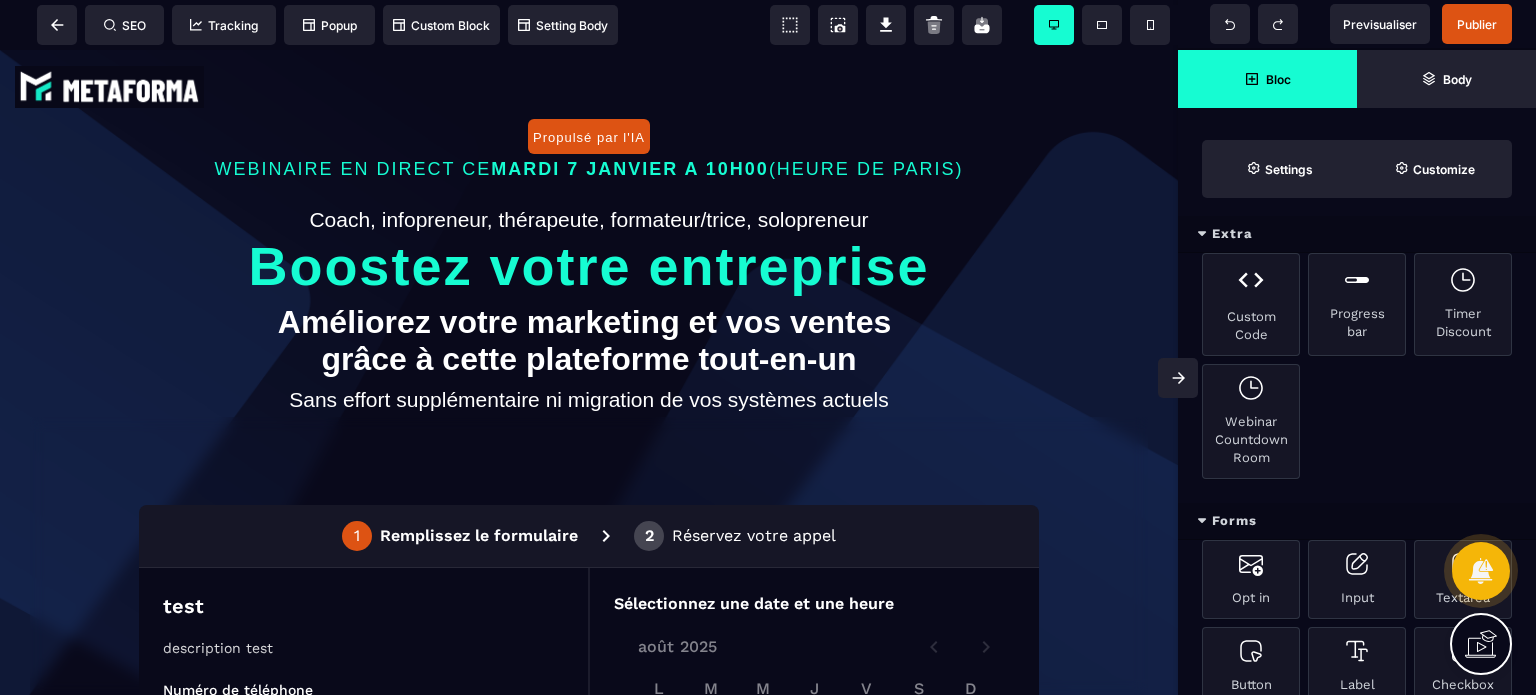 click 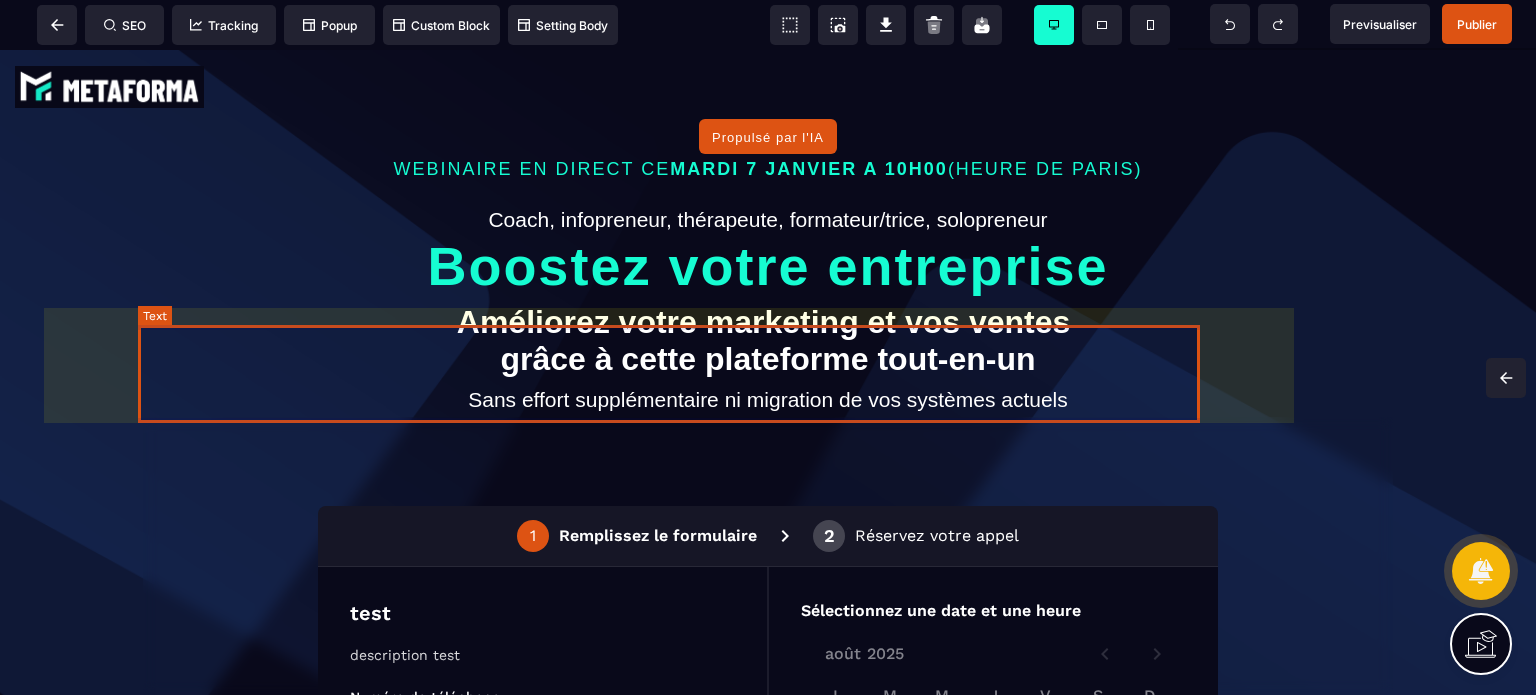 scroll, scrollTop: 0, scrollLeft: 0, axis: both 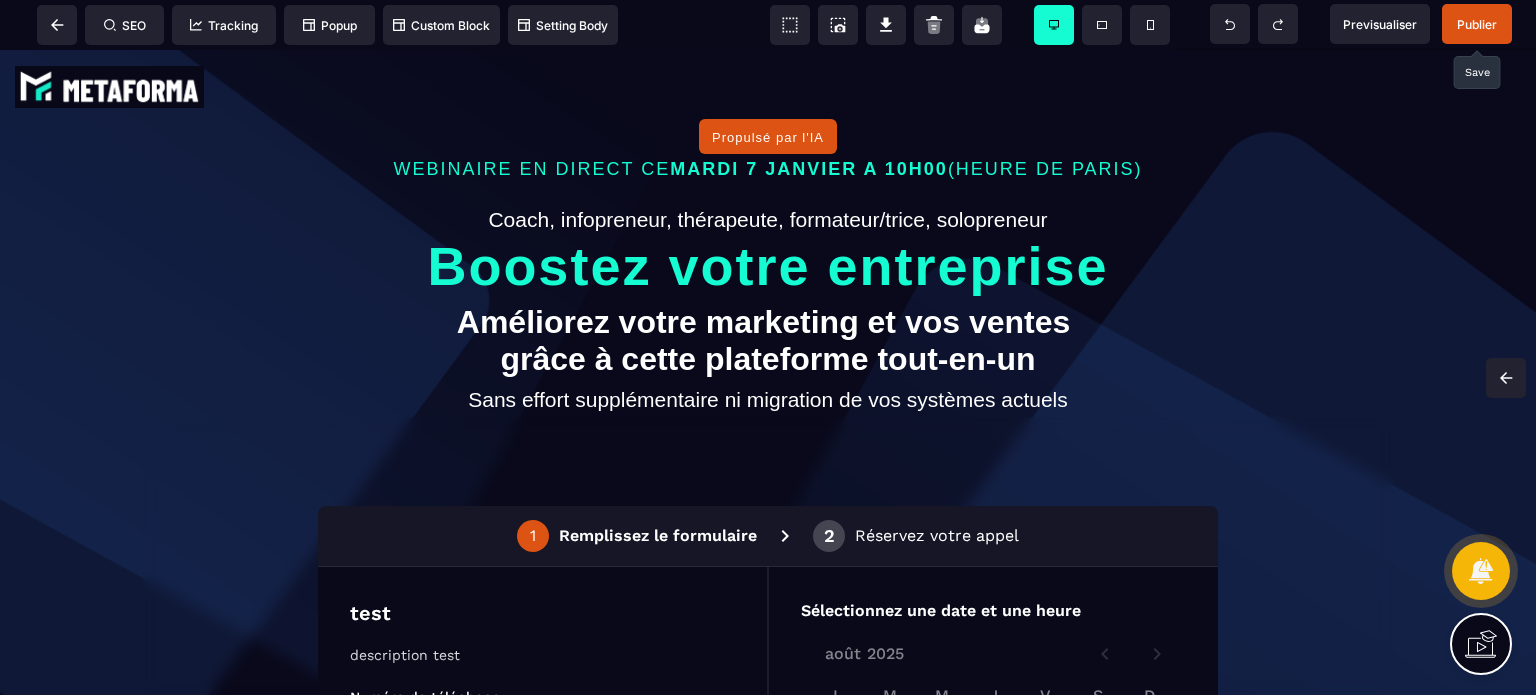 click on "Publier" at bounding box center (1477, 24) 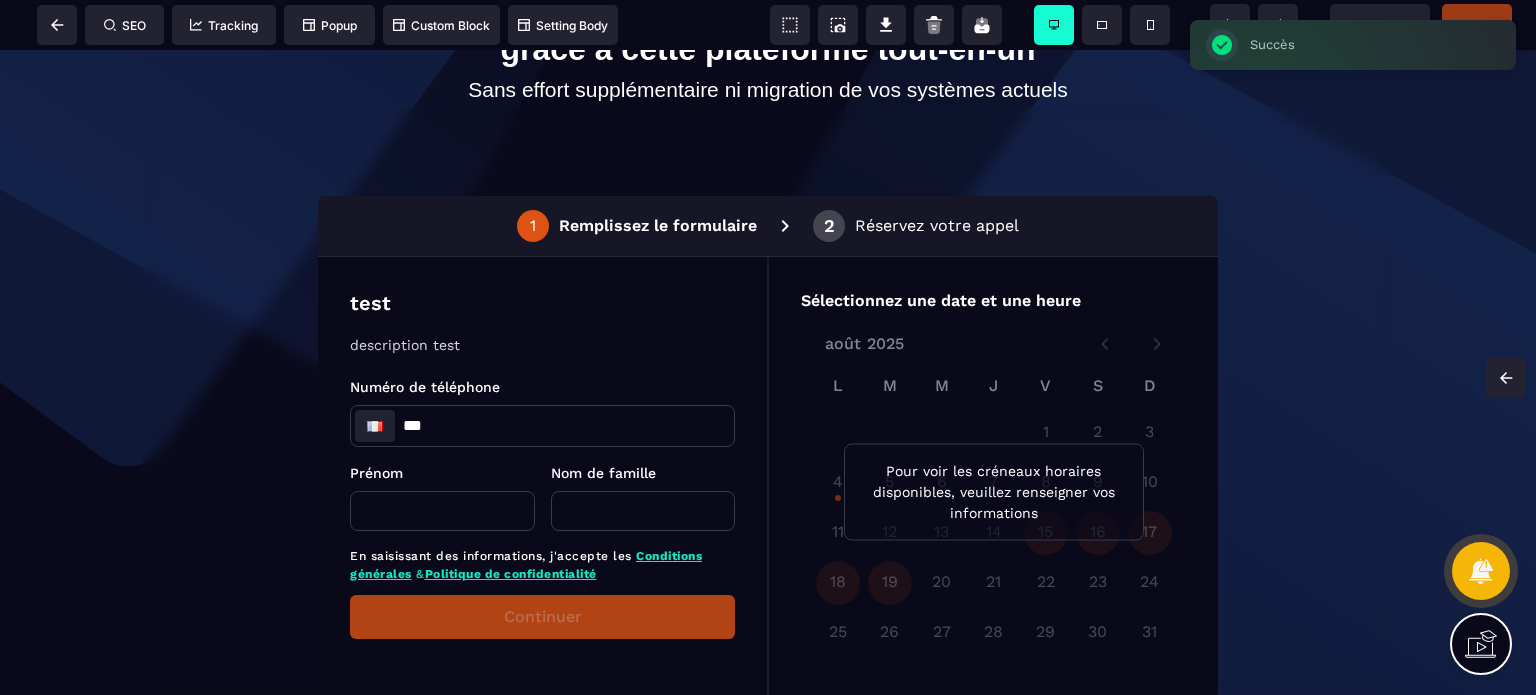 scroll, scrollTop: 207, scrollLeft: 0, axis: vertical 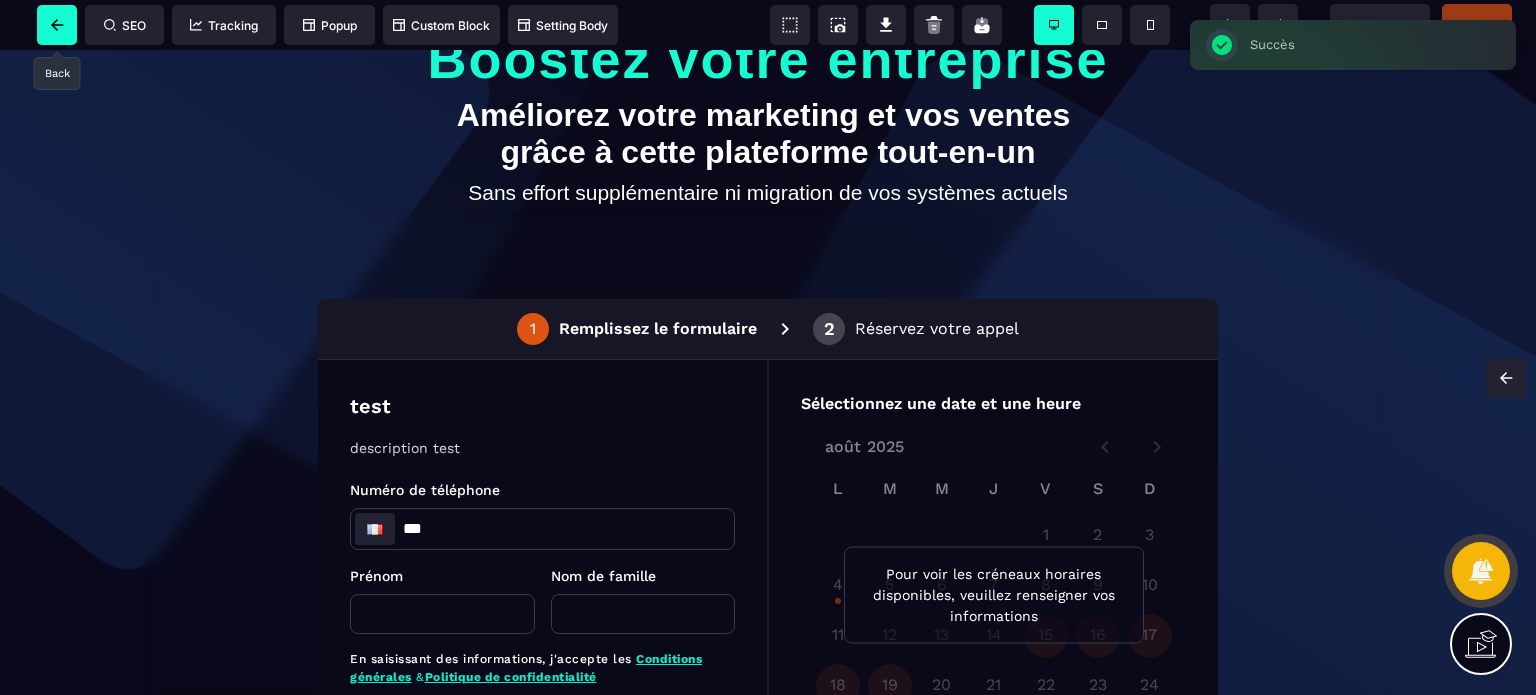 click at bounding box center (57, 25) 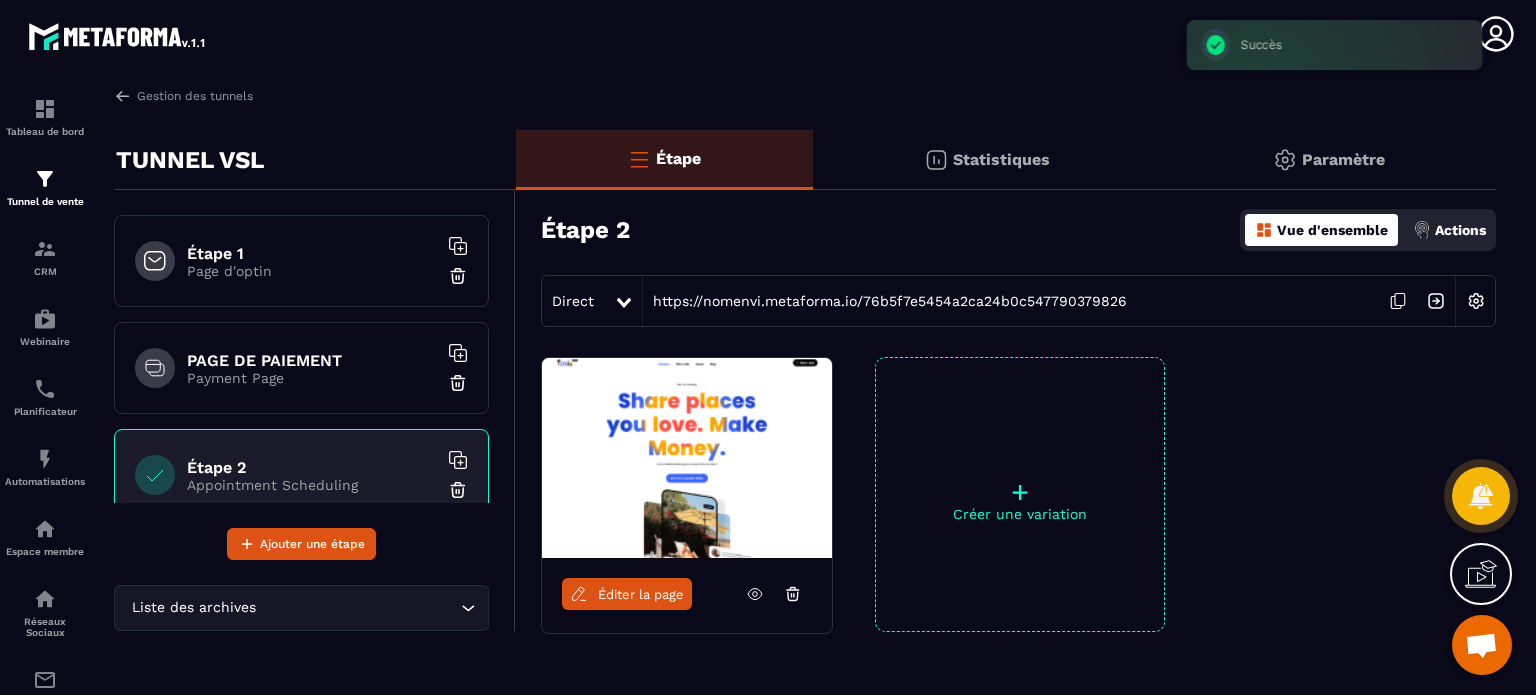 click on "Page d'optin" at bounding box center [312, 271] 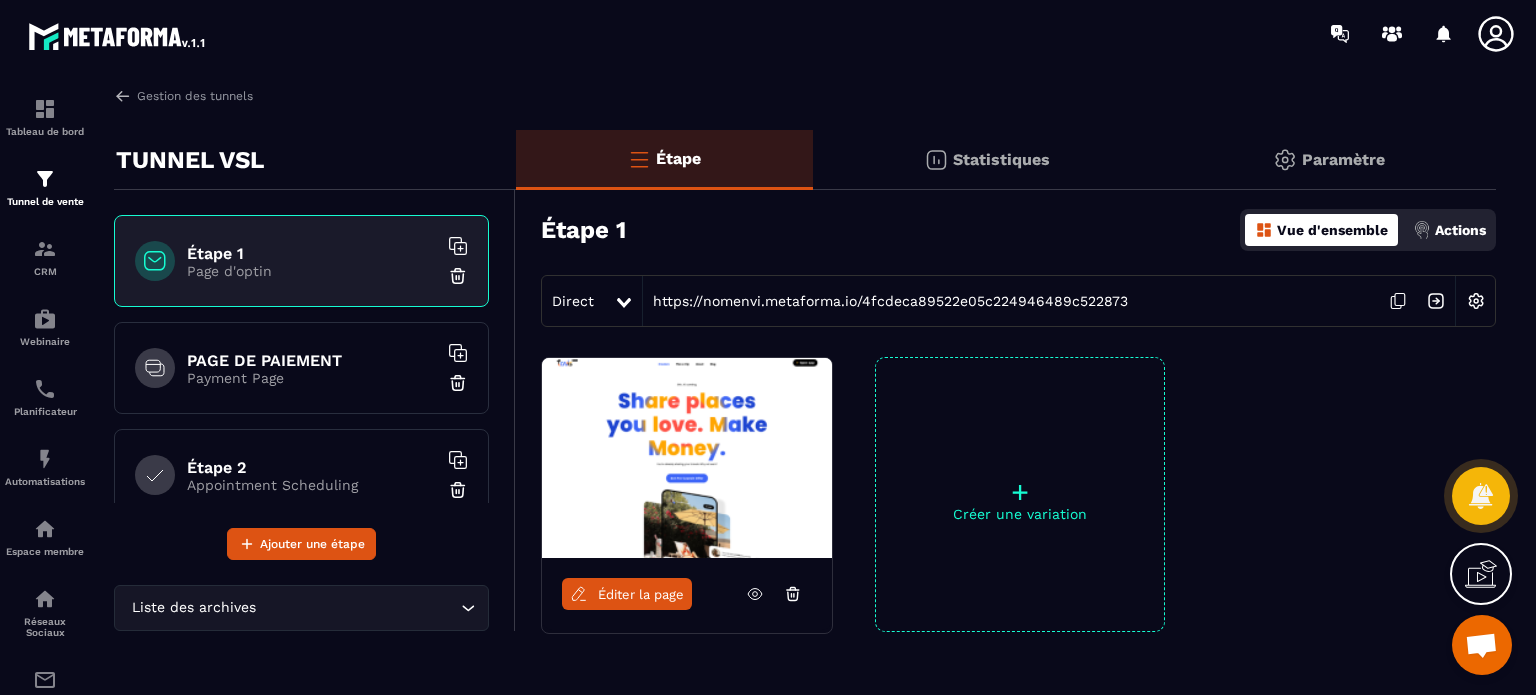 click on "PAGE DE PAIEMENT" at bounding box center [312, 360] 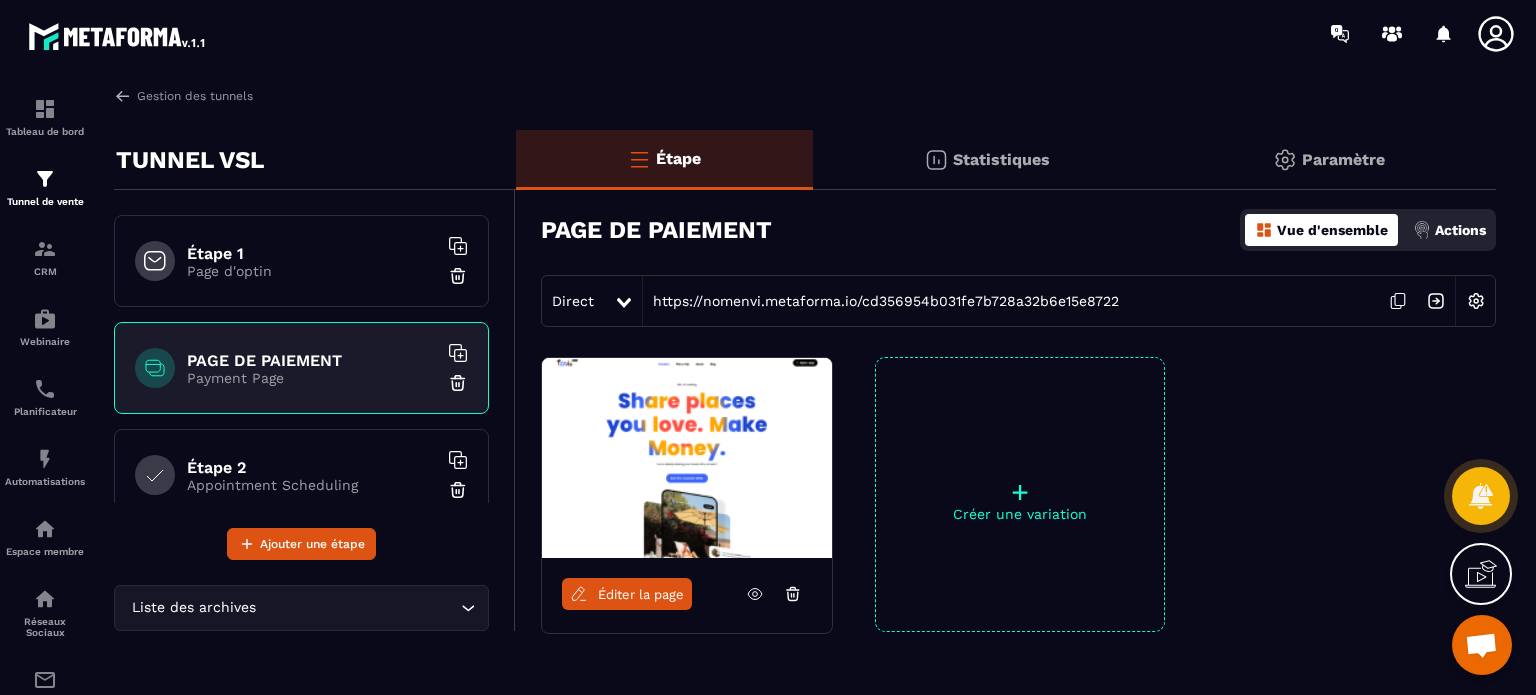 click on "Étape 2" at bounding box center [312, 467] 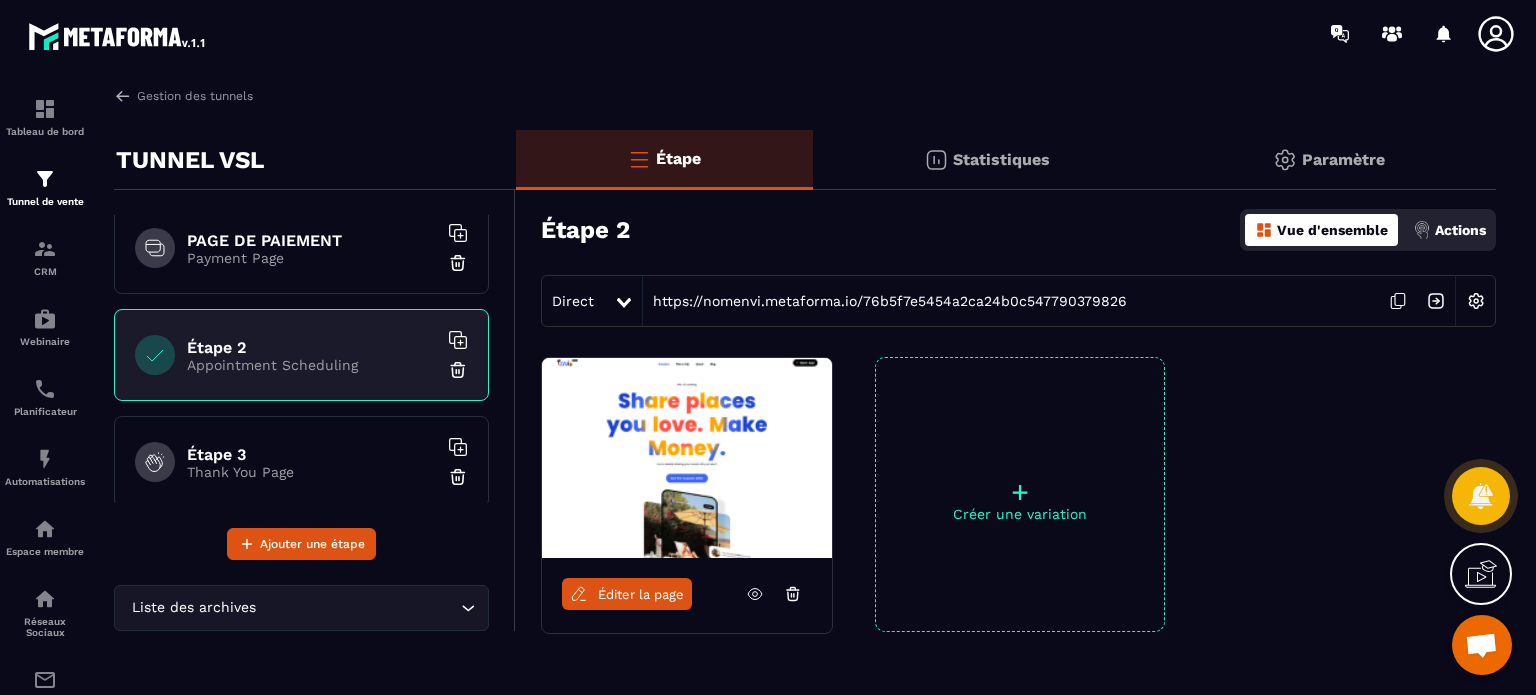 scroll, scrollTop: 138, scrollLeft: 0, axis: vertical 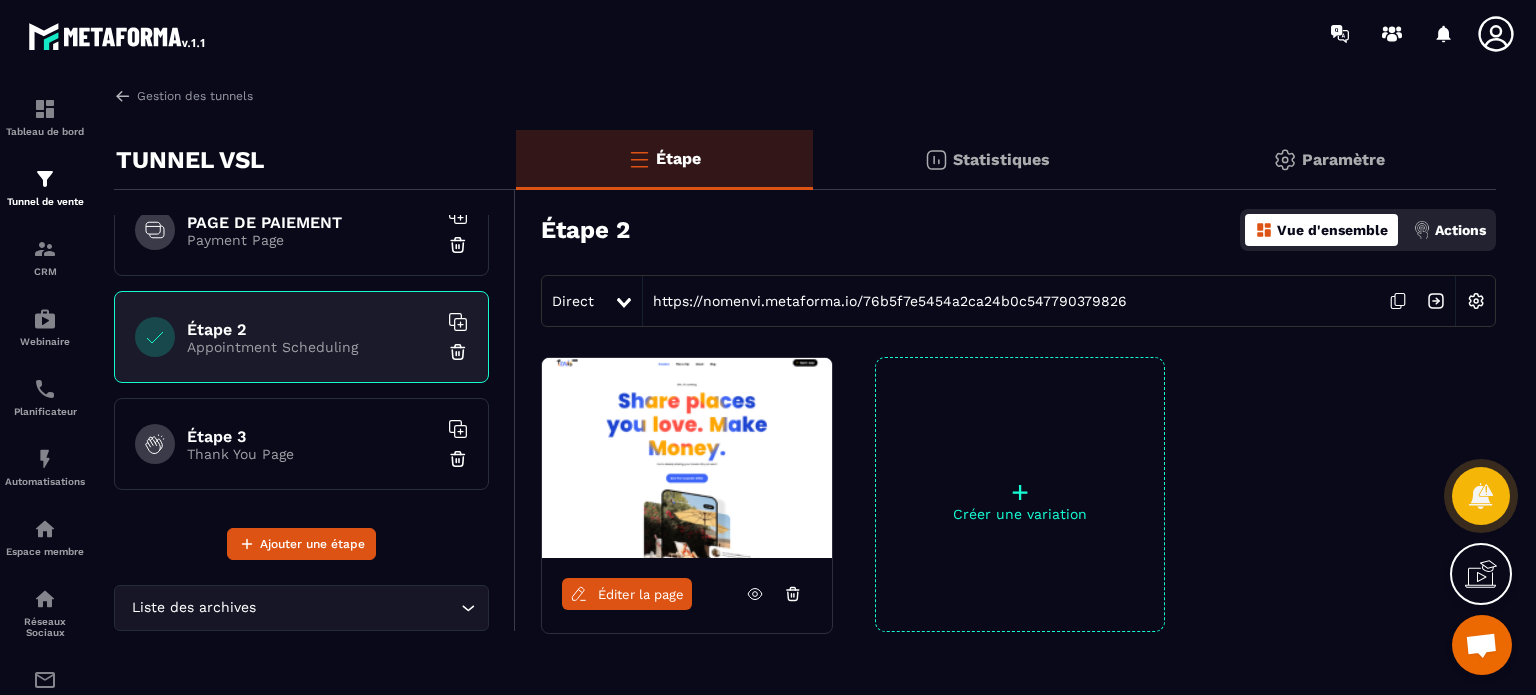 click on "Étape 3" at bounding box center [312, 436] 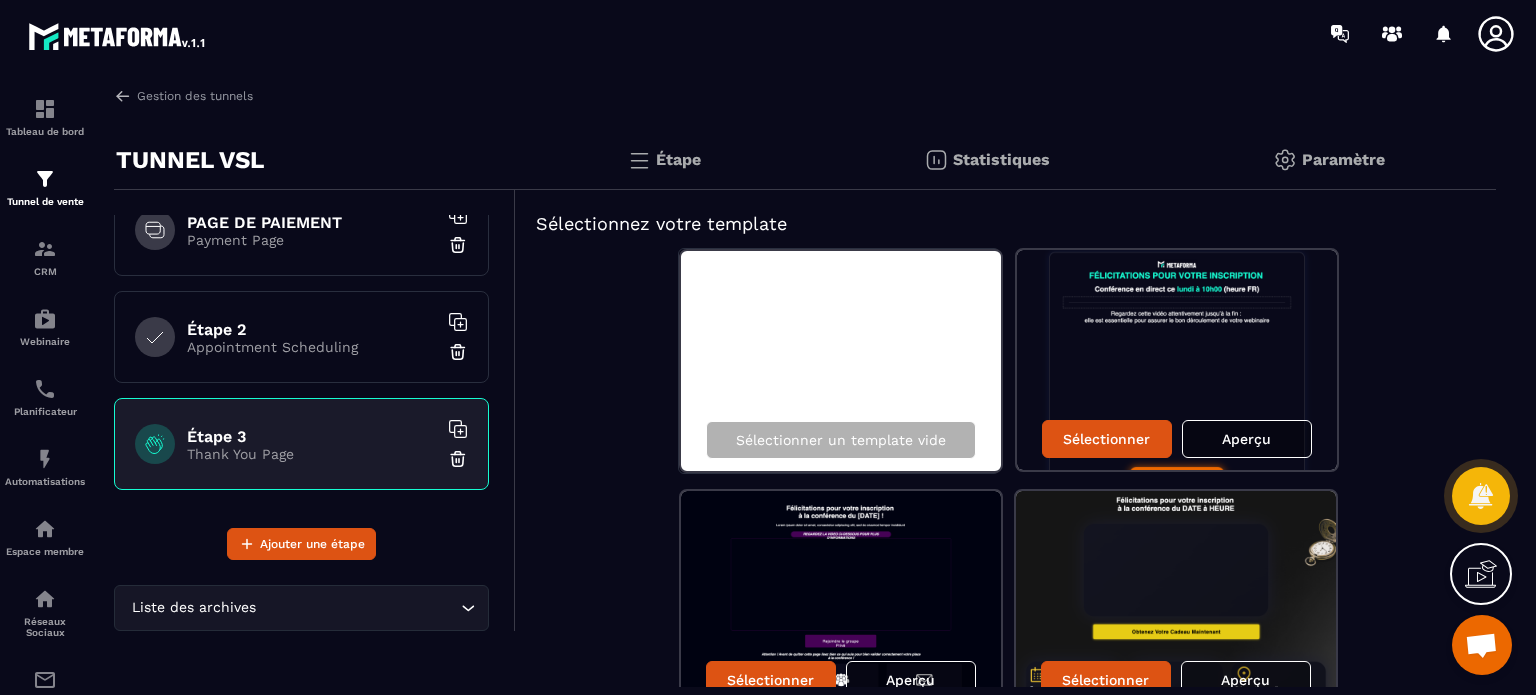 click on "Appointment Scheduling" at bounding box center (312, 347) 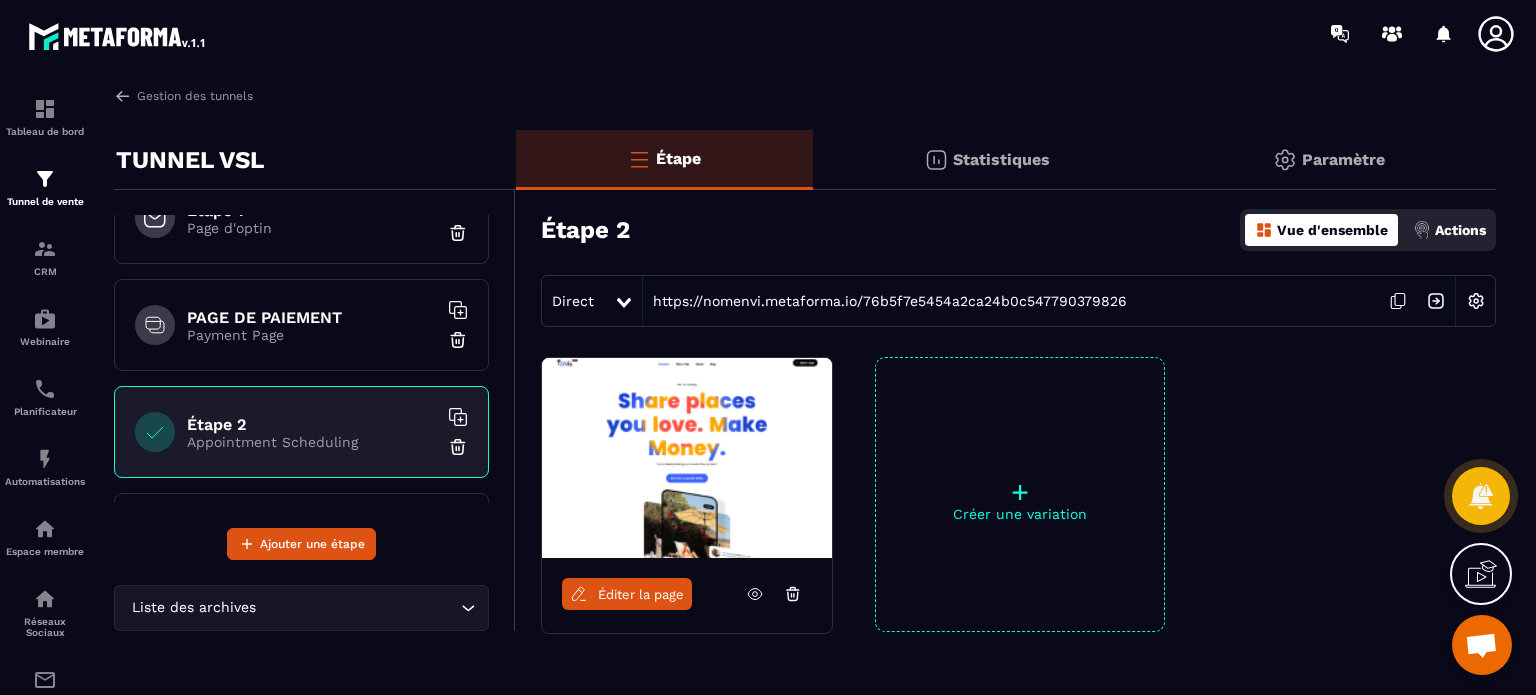 scroll, scrollTop: 32, scrollLeft: 0, axis: vertical 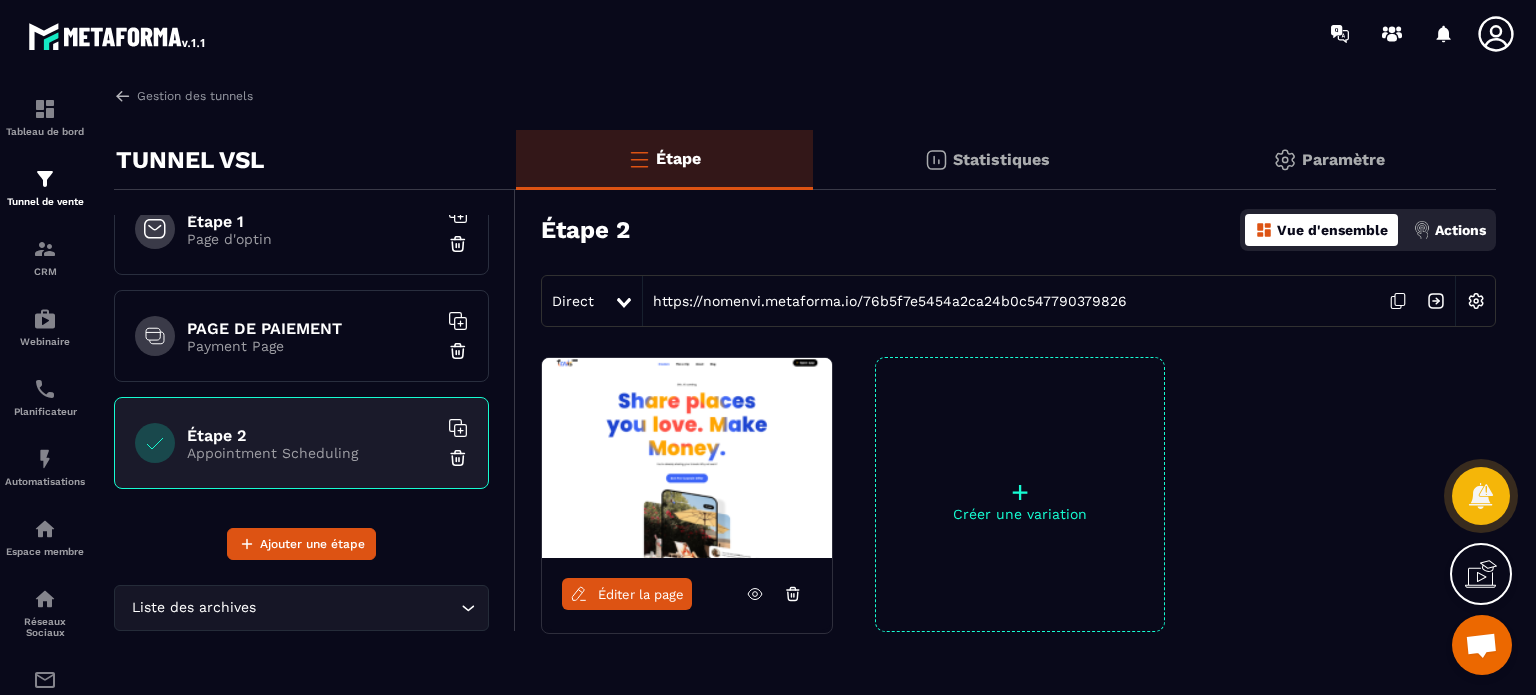 click on "PAGE DE PAIEMENT" at bounding box center (312, 328) 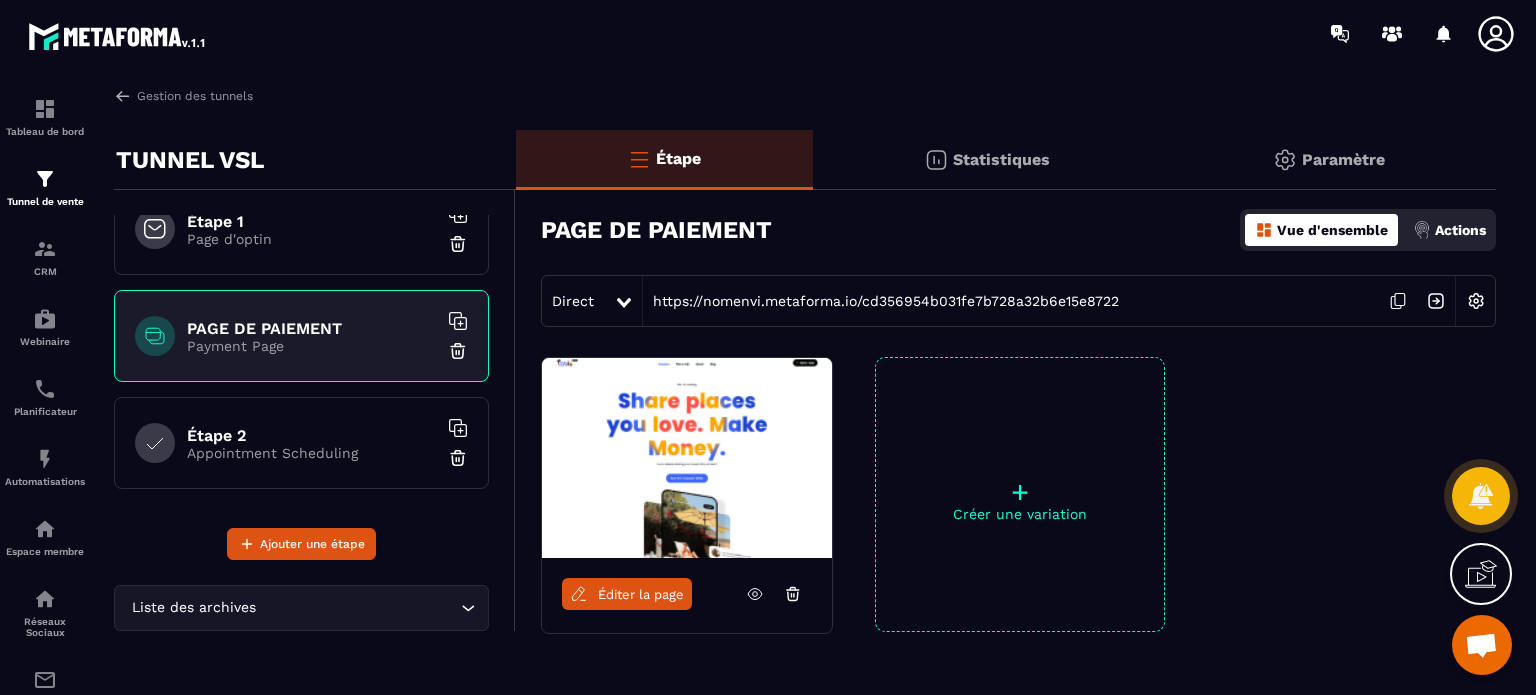 click on "Appointment Scheduling" at bounding box center (312, 453) 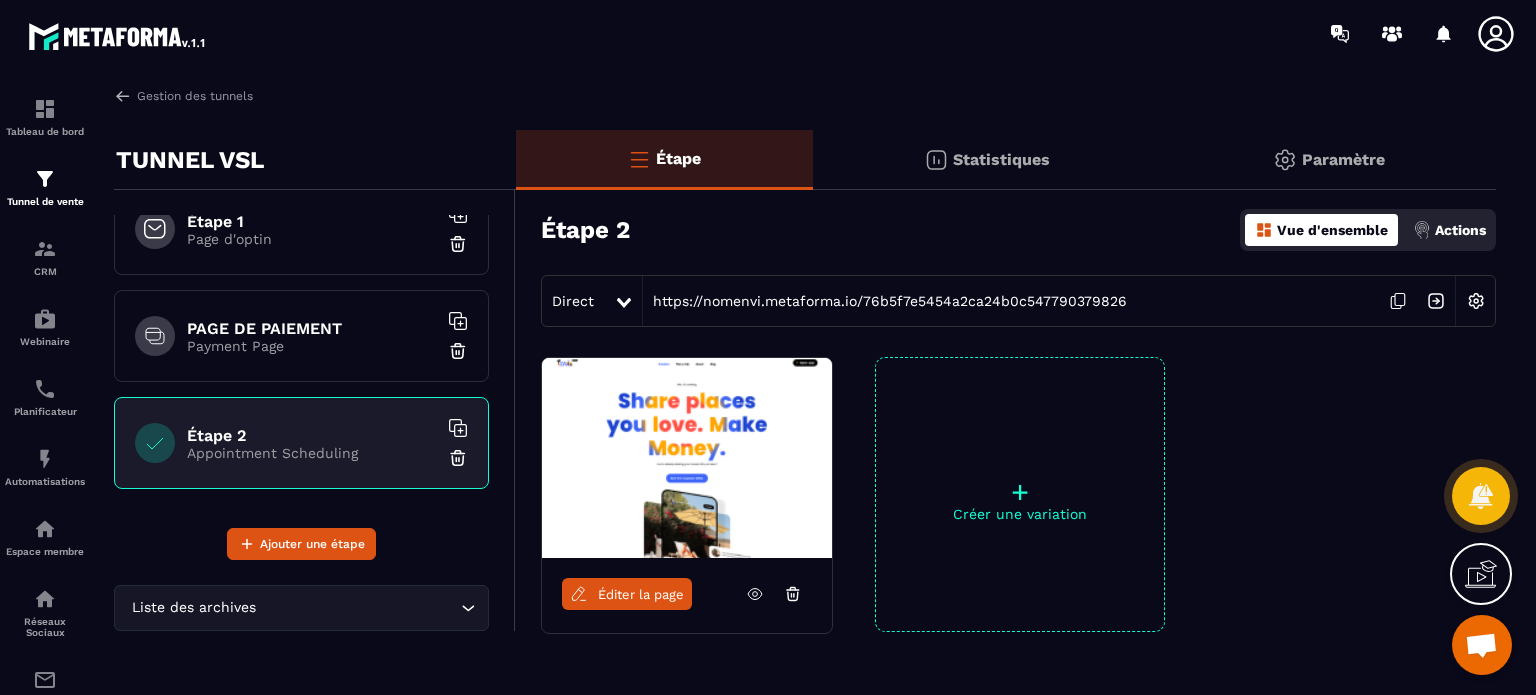 scroll, scrollTop: 138, scrollLeft: 0, axis: vertical 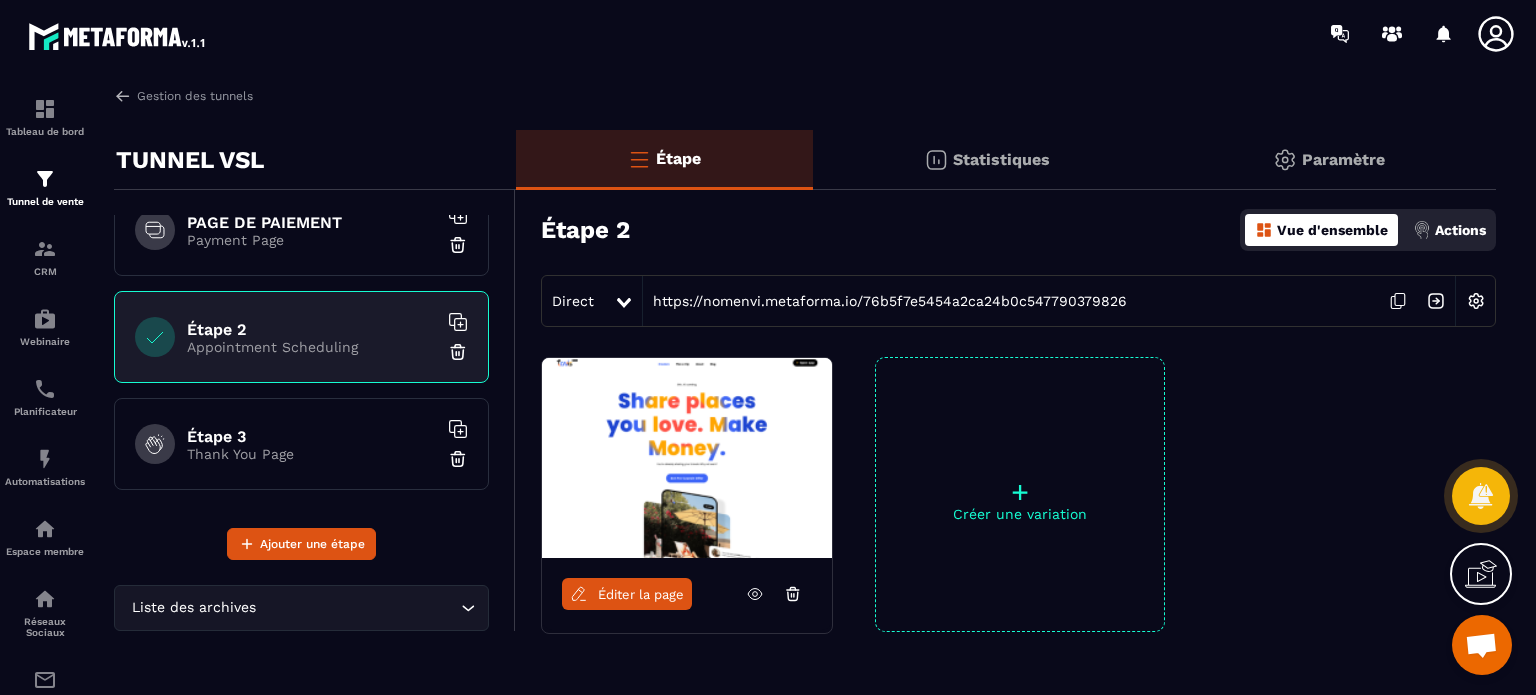 click on "Étape 3 Thank You Page" at bounding box center [301, 444] 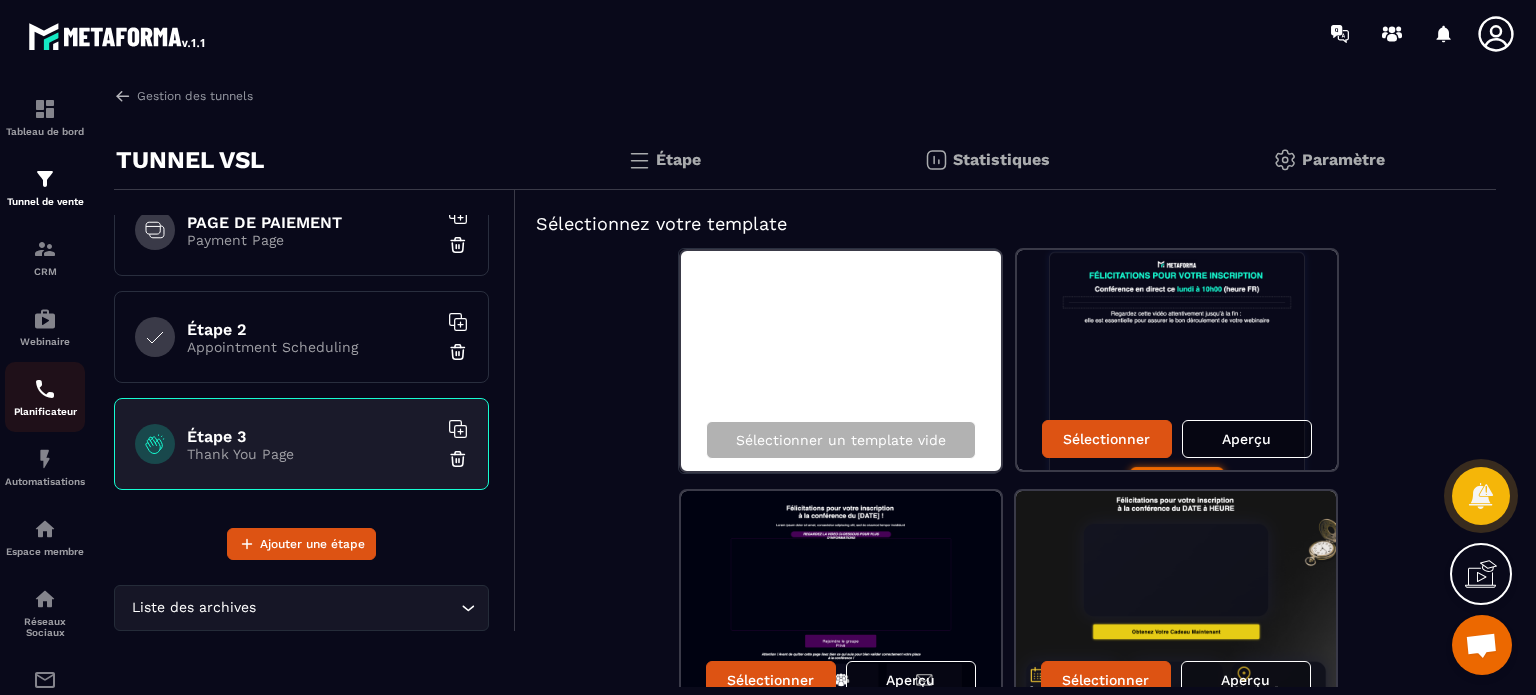 click on "Planificateur" at bounding box center [45, 411] 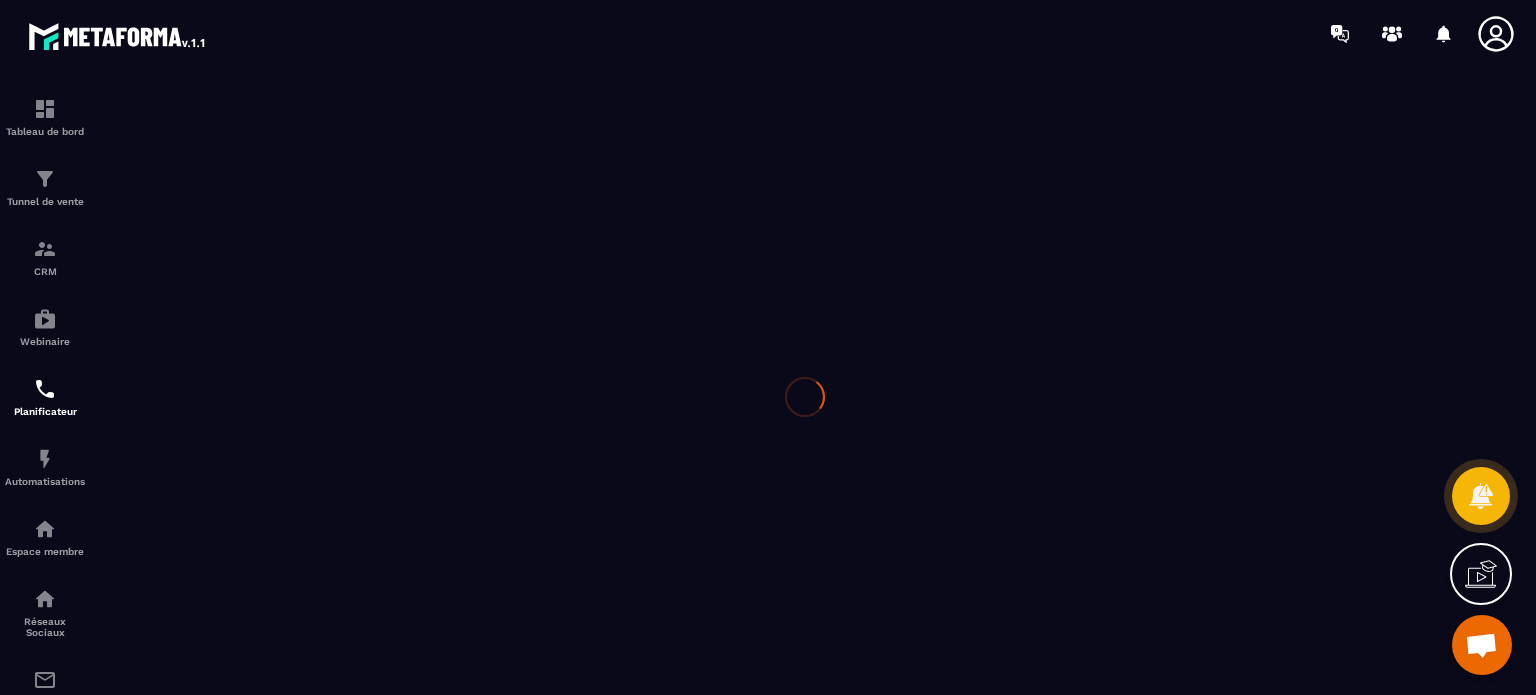 scroll, scrollTop: 0, scrollLeft: 0, axis: both 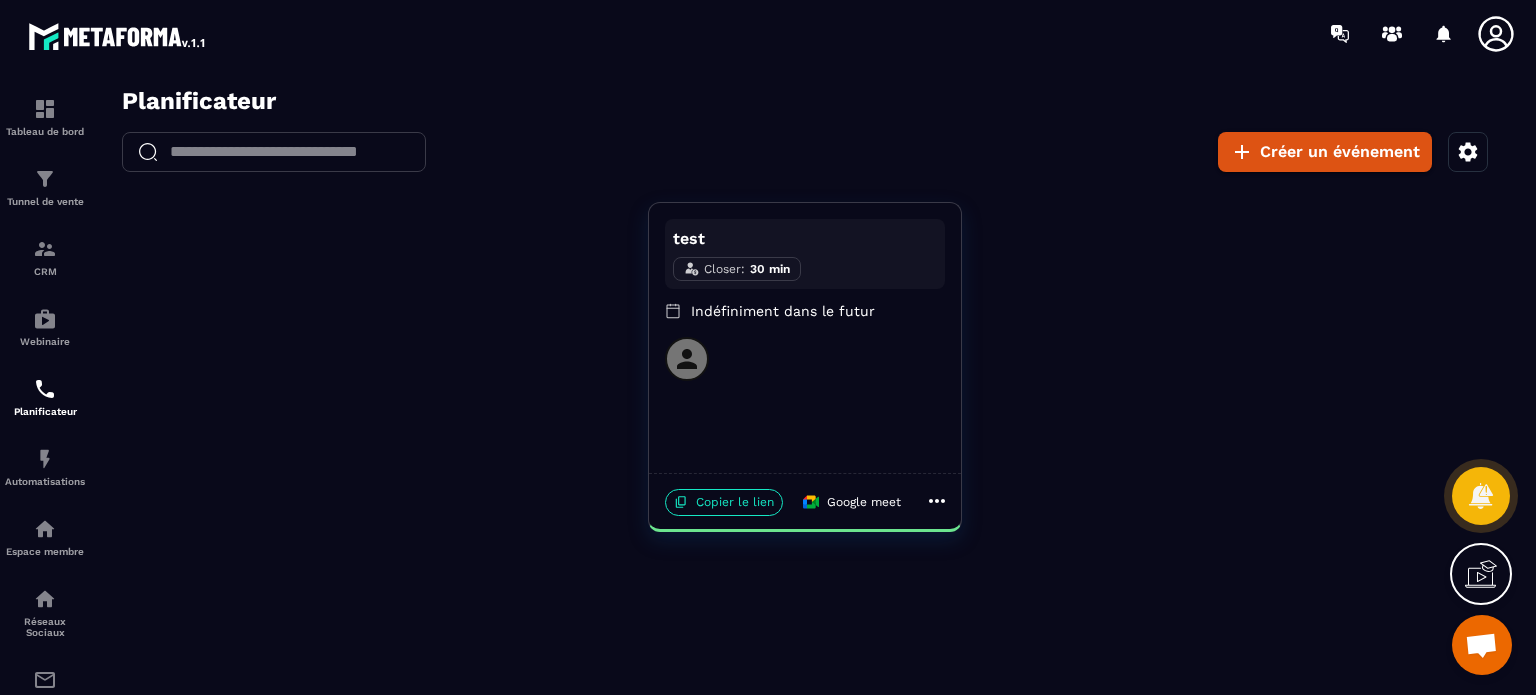 click on "test Closer : 30   min Indéfiniment dans le futur" at bounding box center (805, 338) 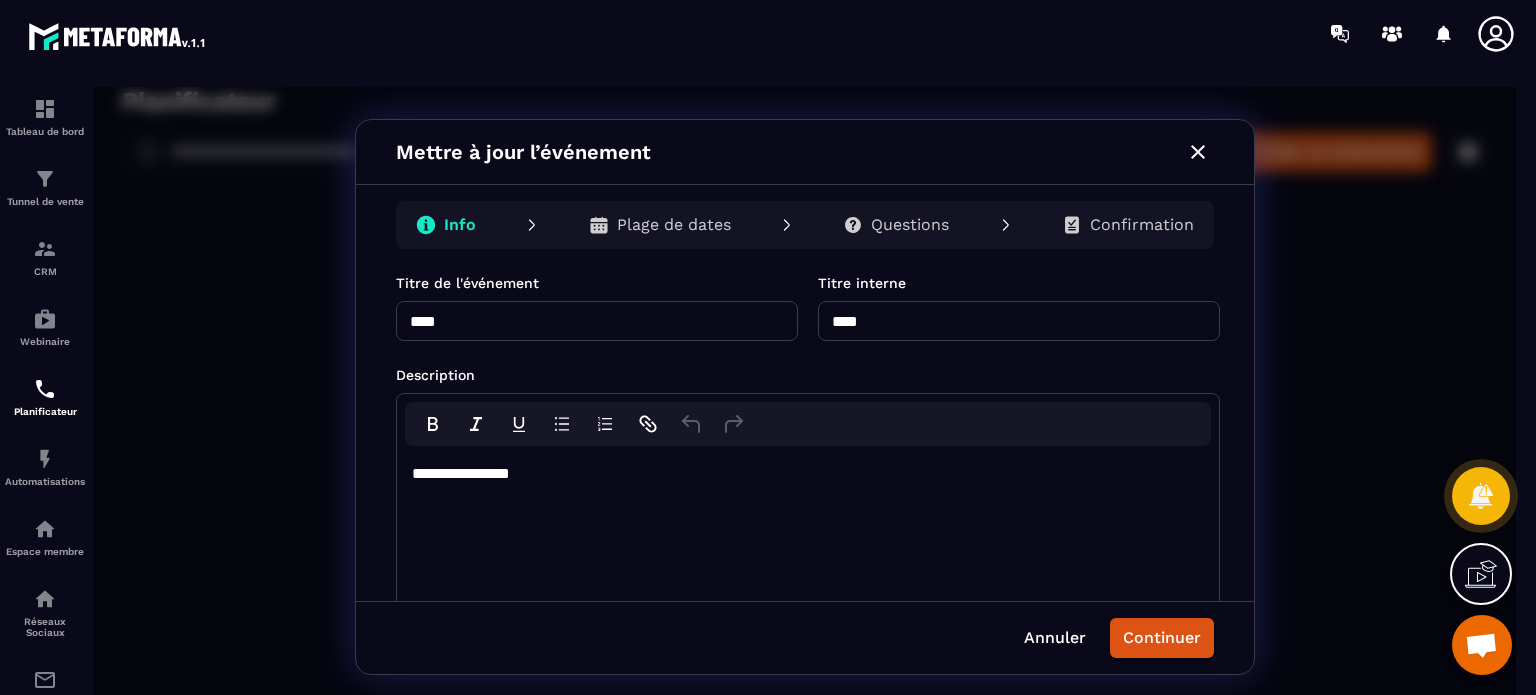 click on "Confirmation" at bounding box center [1142, 225] 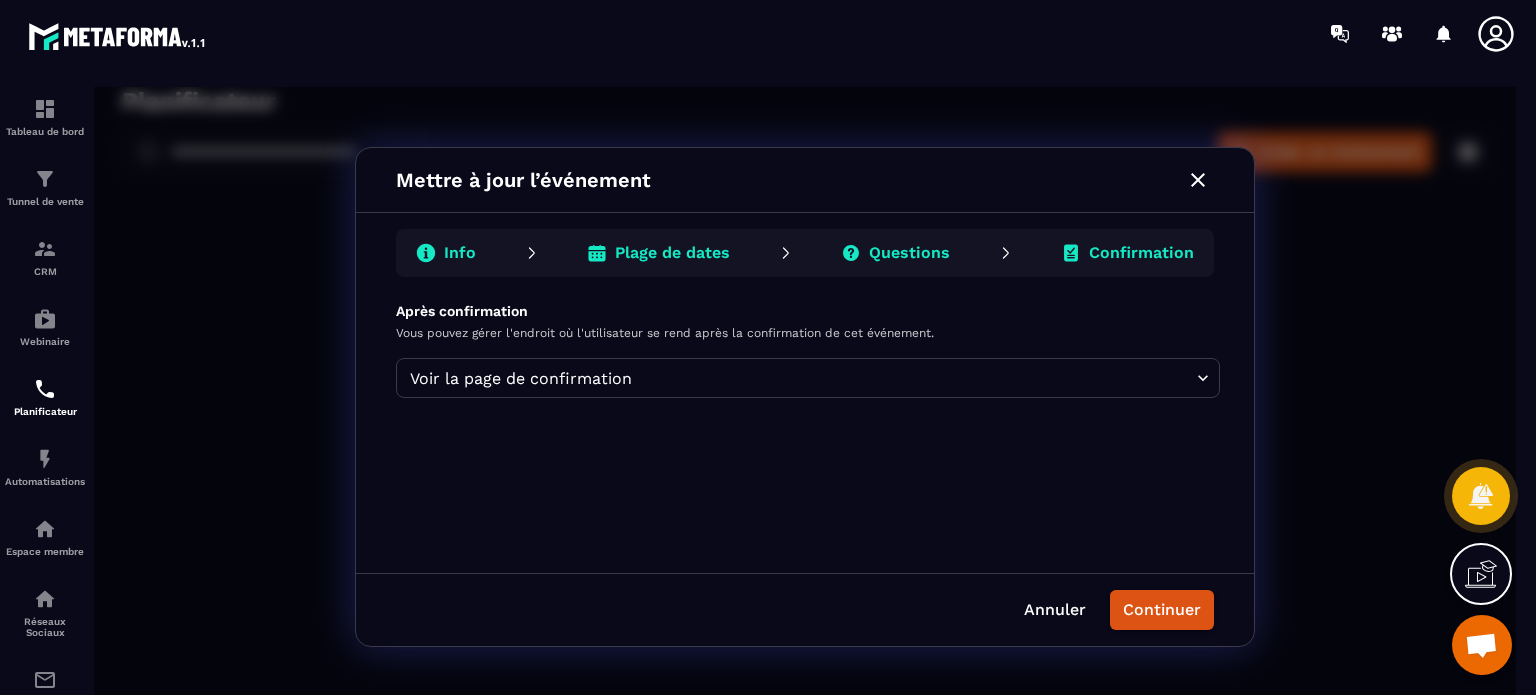 click on "Après confirmation Vous pouvez gérer l'endroit où l'utilisateur se rend après la confirmation de cet événement. Voir la page de confirmation **** ​" at bounding box center [808, 349] 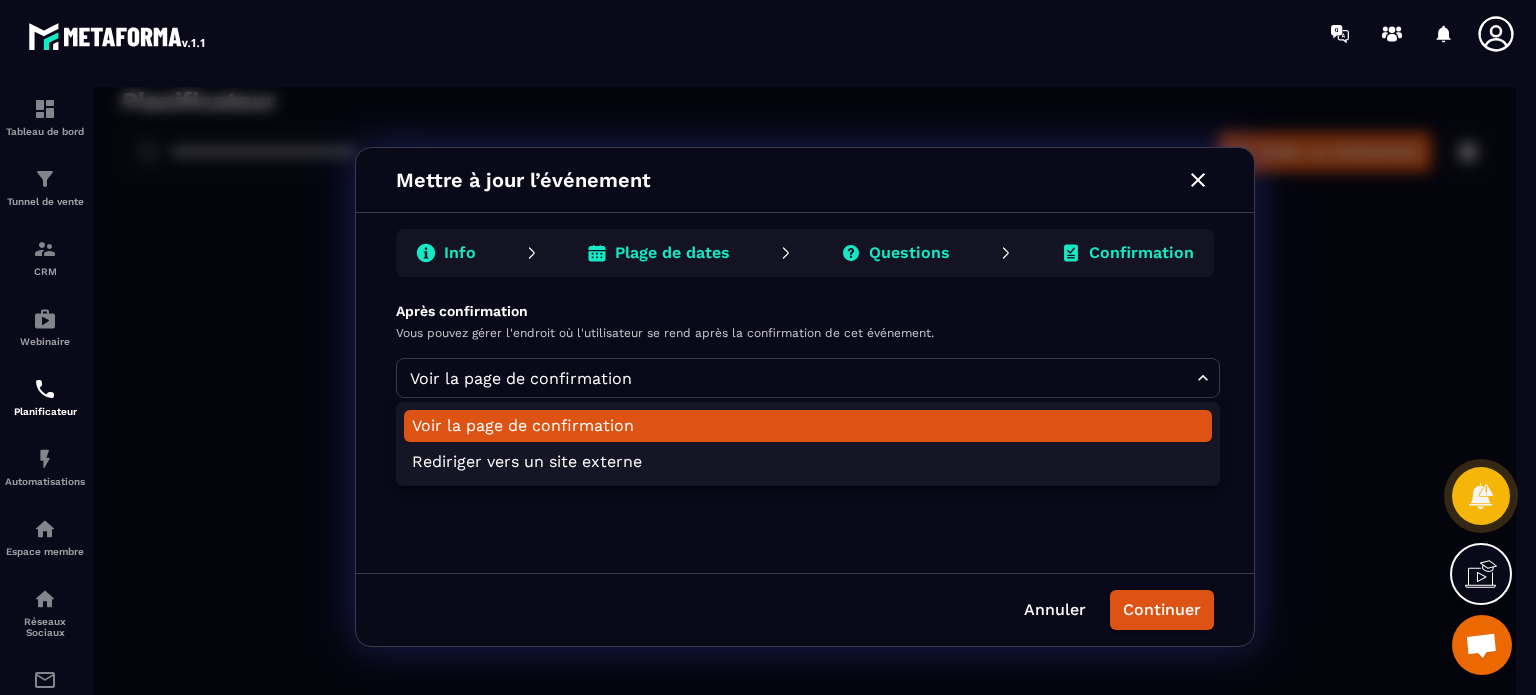 click on "Planificateur ​ ​ Créer un événement test Closer : 30   min Indéfiniment dans le futur Copier le lien Google meet Mettre à jour l’événement Info Plage de dates Questions Confirmation Après confirmation Vous pouvez gérer l'endroit où l'utilisateur se rend après la confirmation de cet événement. Voir la page de confirmation **** ​ Annuler Continuer Voir la page de confirmation Rediriger vers un site externe" at bounding box center (805, 397) 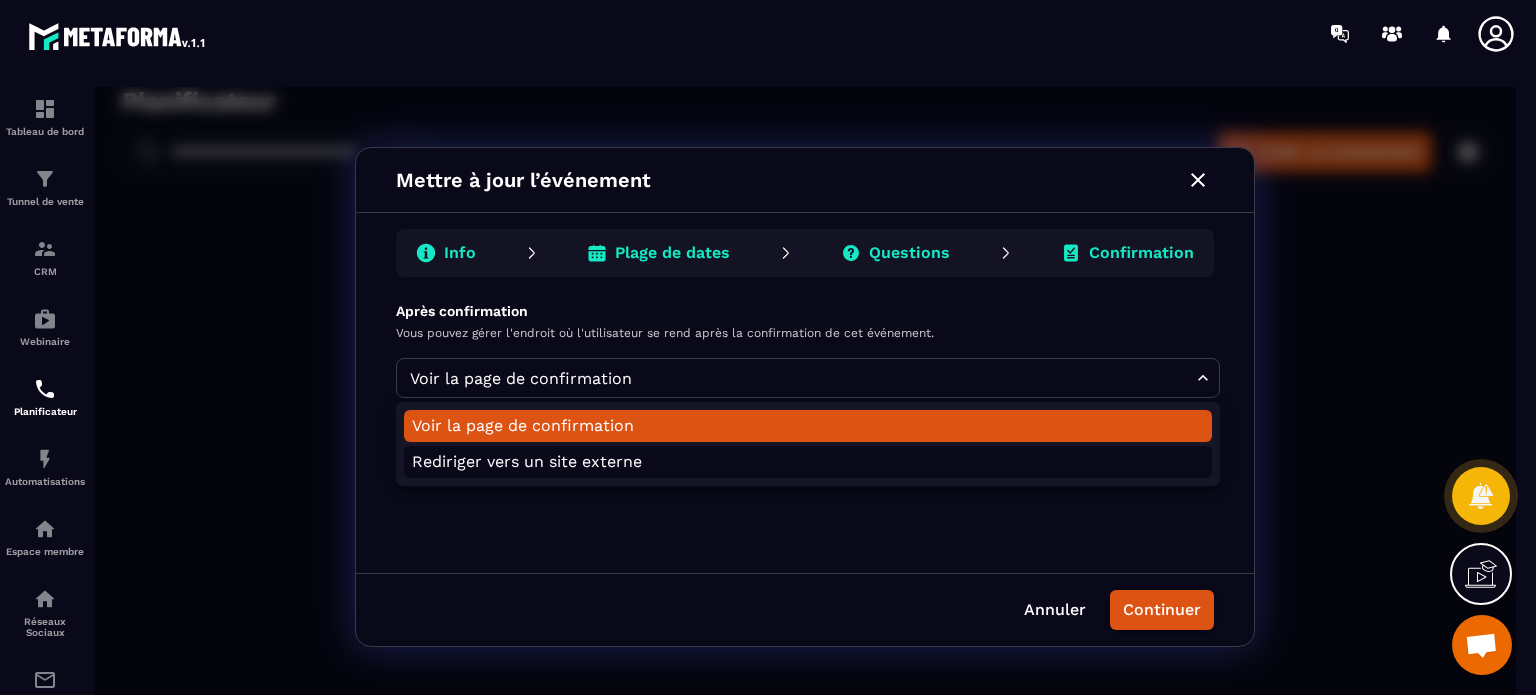 click on "Rediriger vers un site externe" at bounding box center [808, 462] 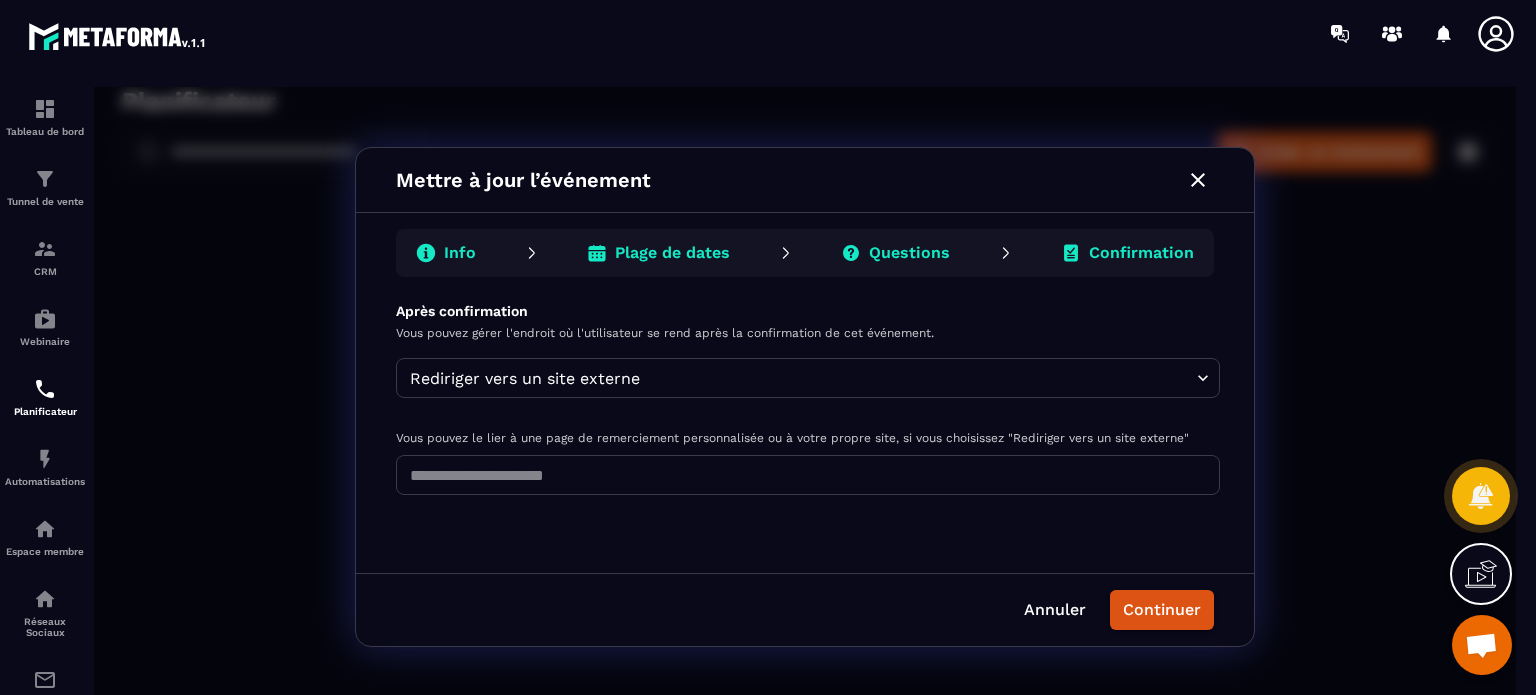 click at bounding box center [808, 475] 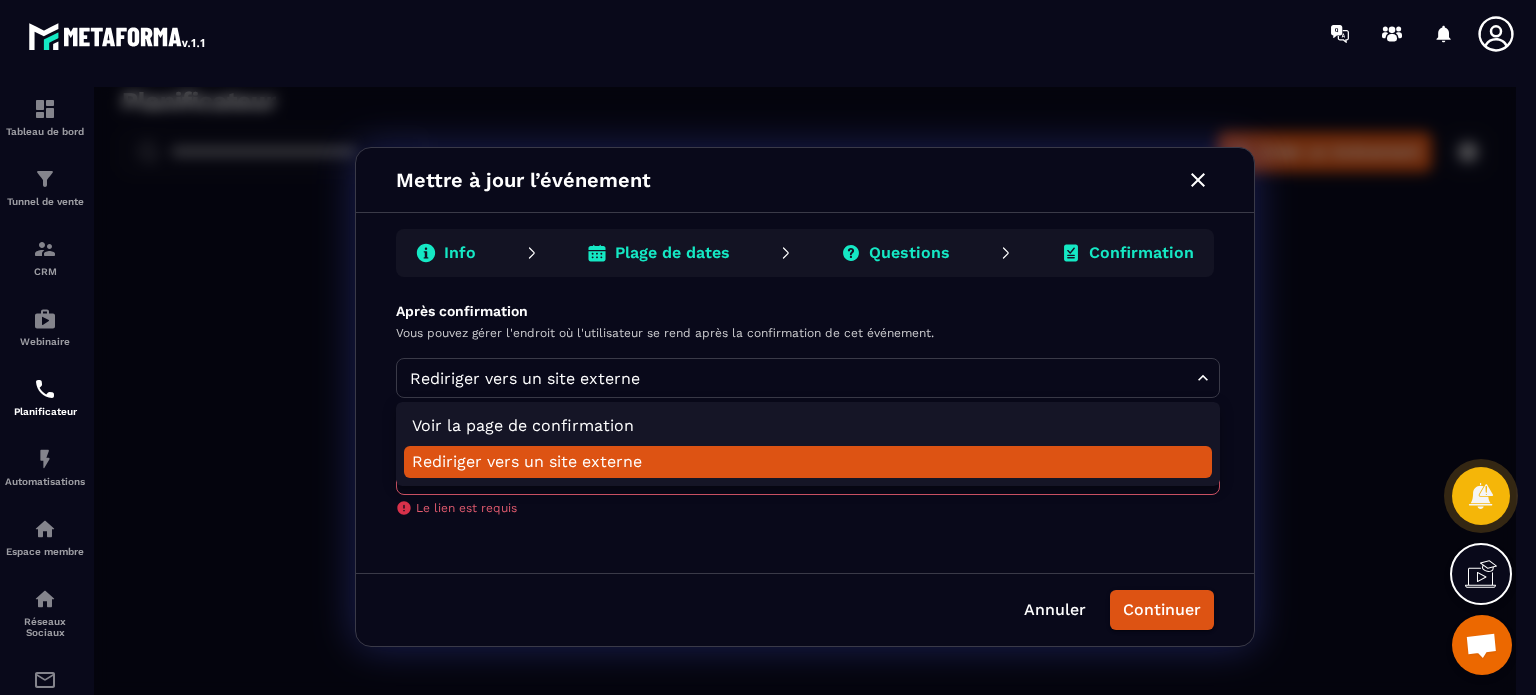 click on "Planificateur ​ ​ Créer un événement test Closer : 30   min Indéfiniment dans le futur Copier le lien Google meet Mettre à jour l’événement Info Plage de dates Questions Confirmation Après confirmation Vous pouvez gérer l'endroit où l'utilisateur se rend après la confirmation de cet événement. Rediriger vers un site externe ******** ​ Vous pouvez le lier à une page de remerciement personnalisée ou à votre propre site, si vous choisissez "Rediriger vers un site externe" ​ Le lien est requis Annuler Continuer Voir la page de confirmation Rediriger vers un site externe" at bounding box center [805, 397] 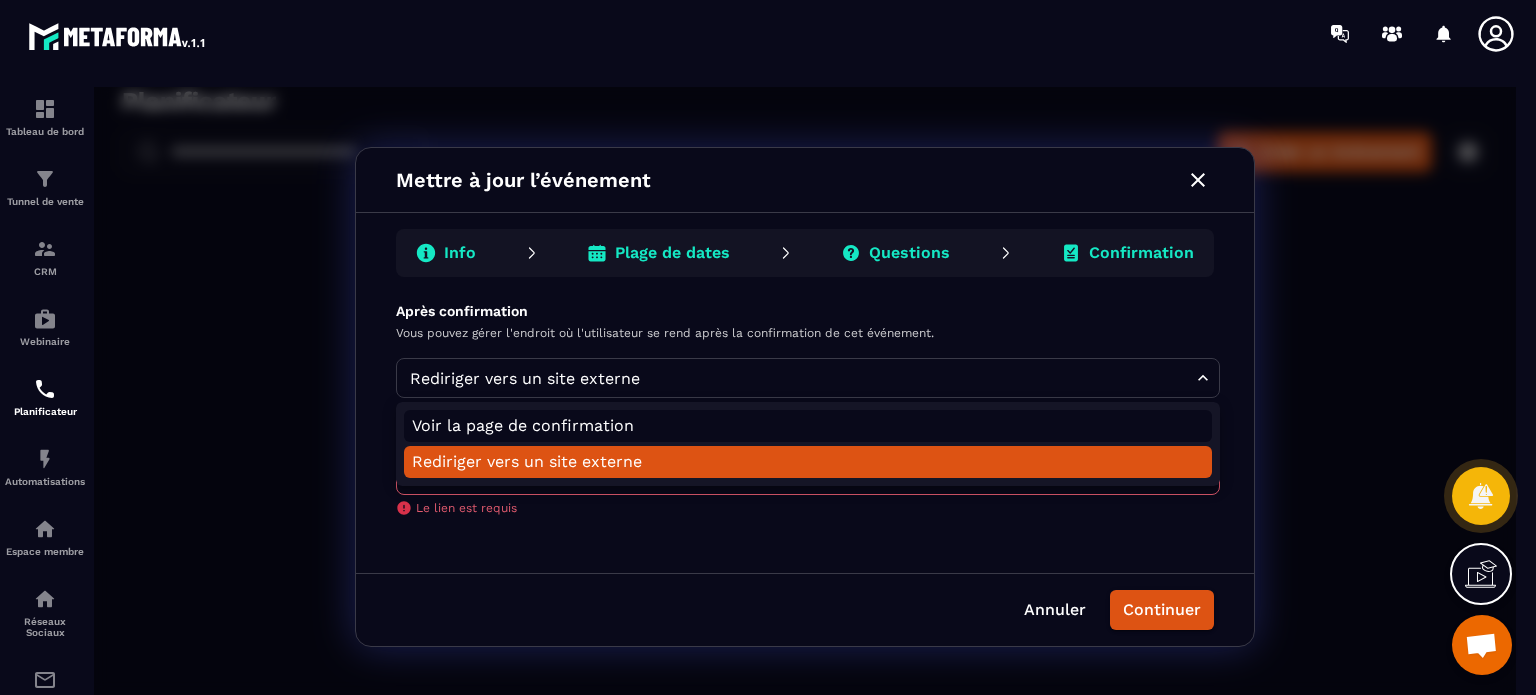 click on "Voir la page de confirmation" at bounding box center (808, 426) 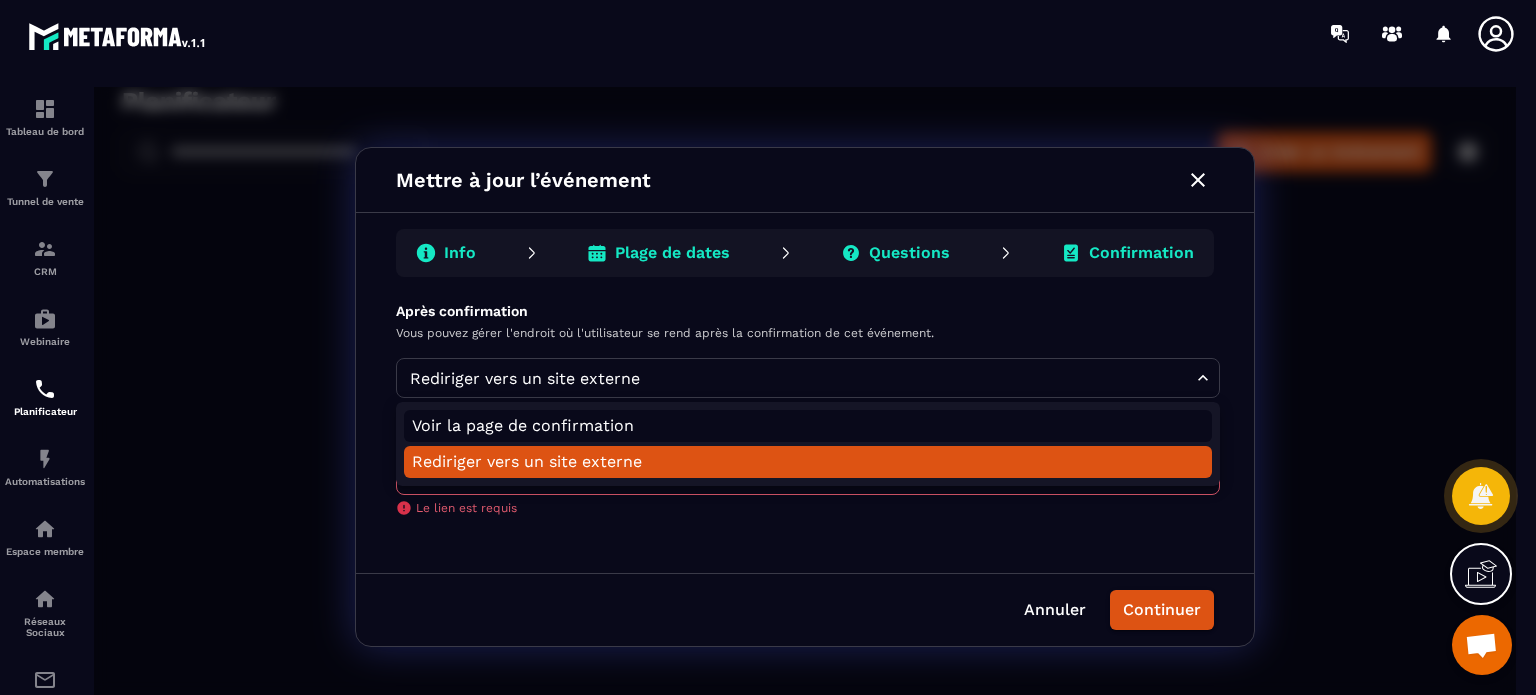 type on "****" 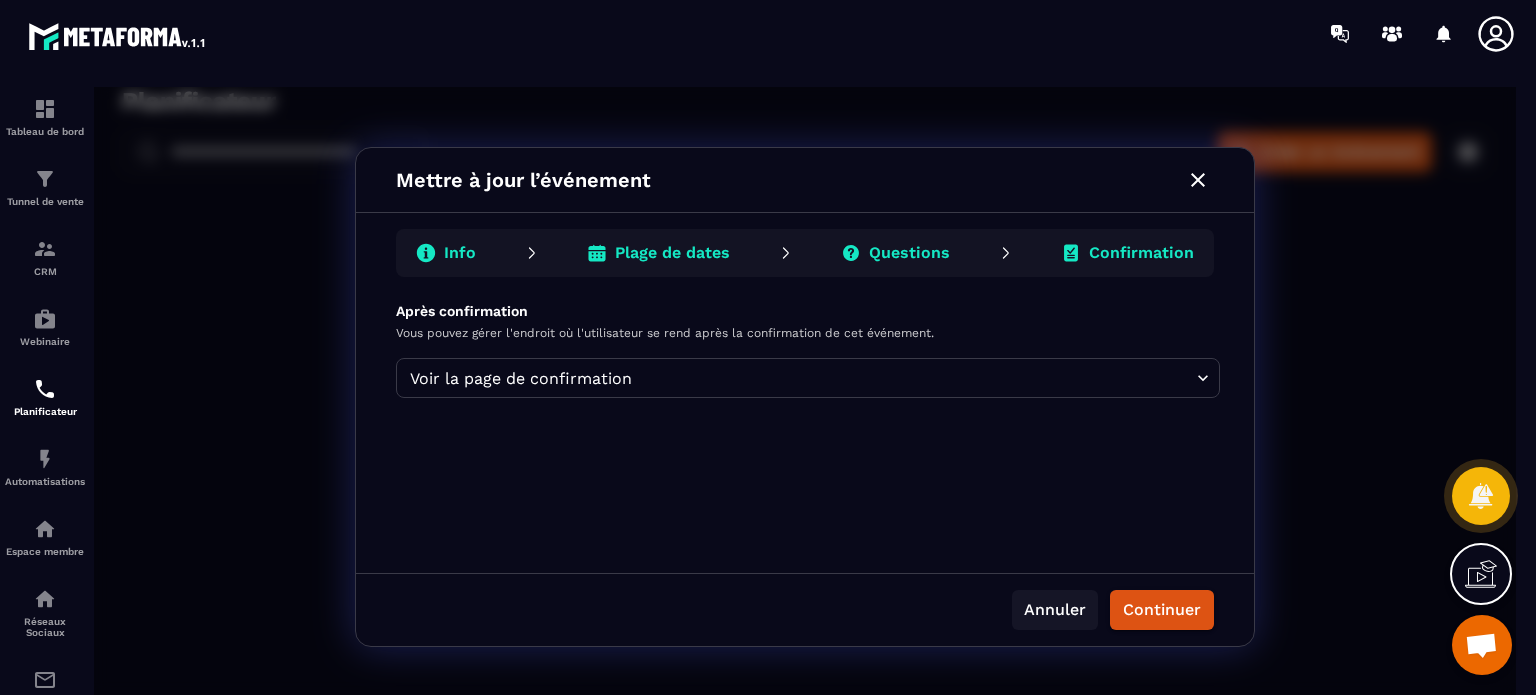 click on "Annuler" at bounding box center [1055, 610] 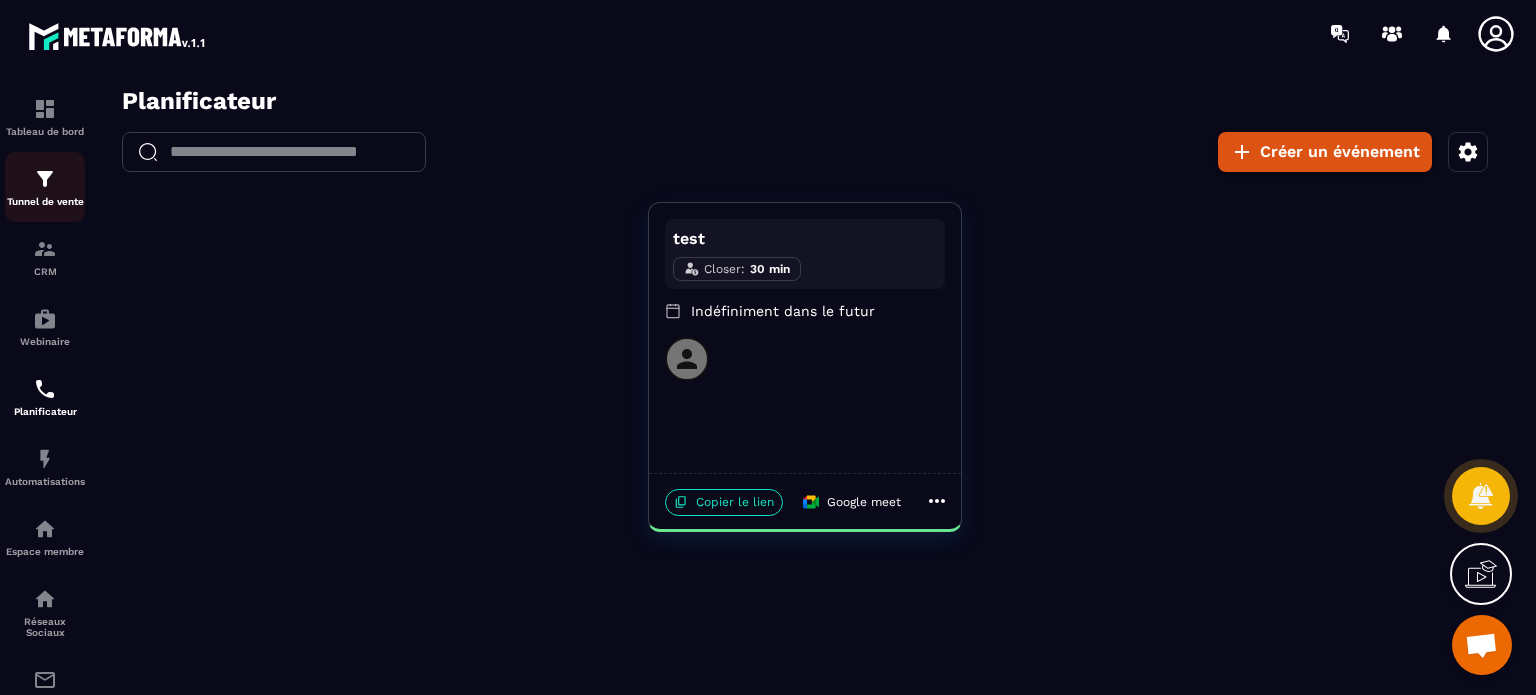 click on "Tunnel de vente" at bounding box center (45, 187) 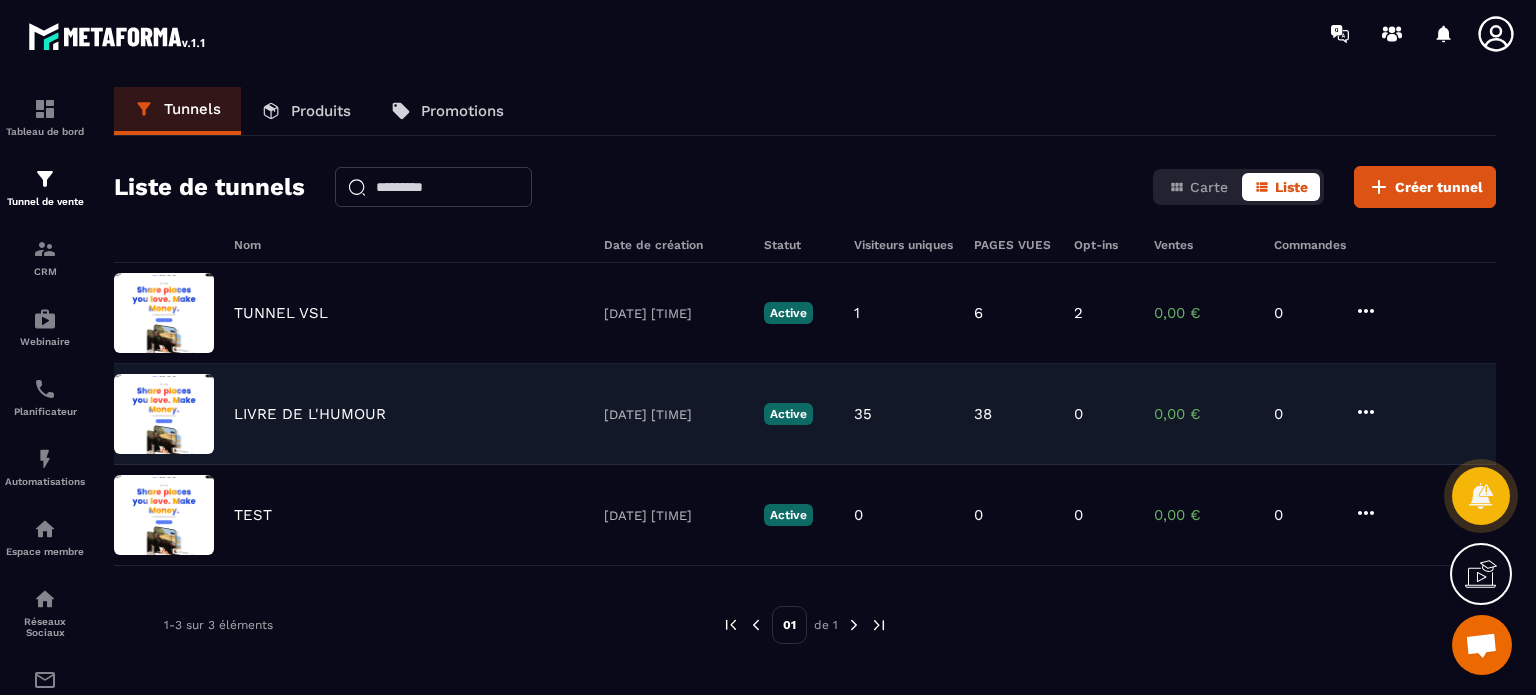 click on "LIVRE DE L'HUMOUR" at bounding box center (310, 414) 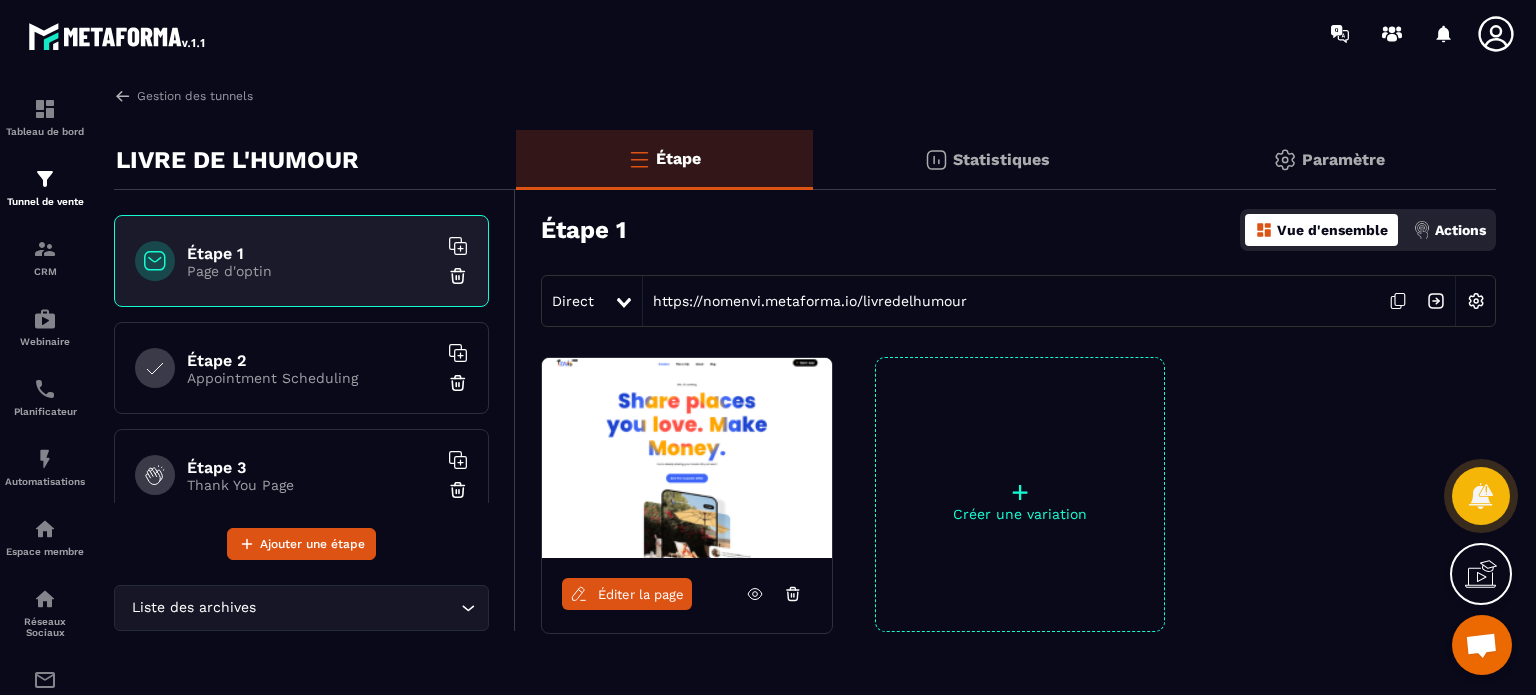 click on "Éditer la page" at bounding box center [641, 594] 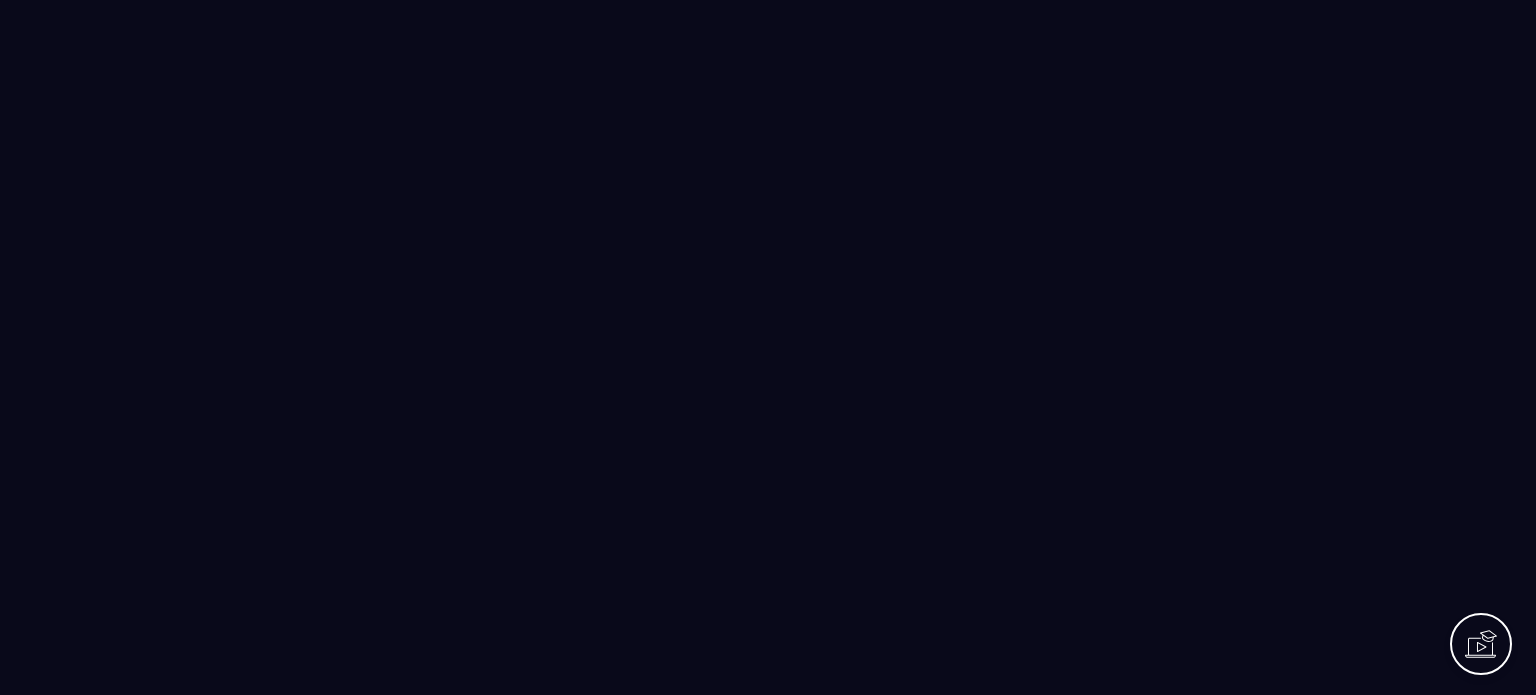 scroll, scrollTop: 0, scrollLeft: 0, axis: both 